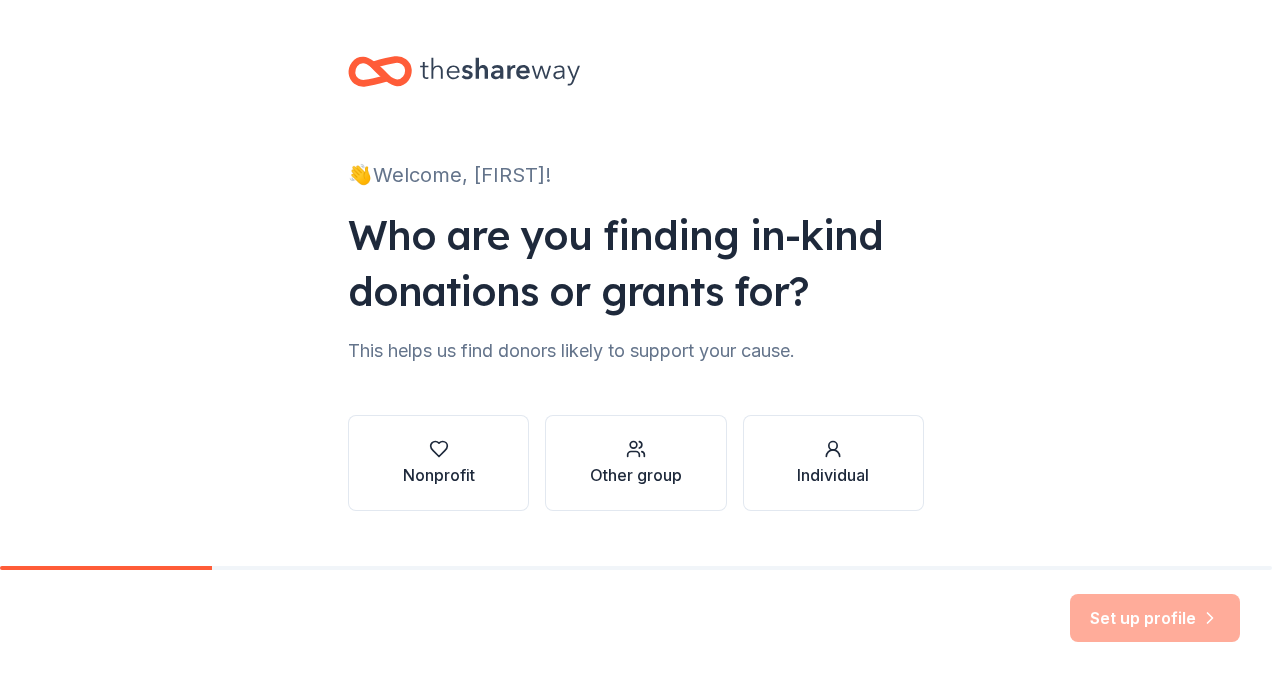 scroll, scrollTop: 0, scrollLeft: 0, axis: both 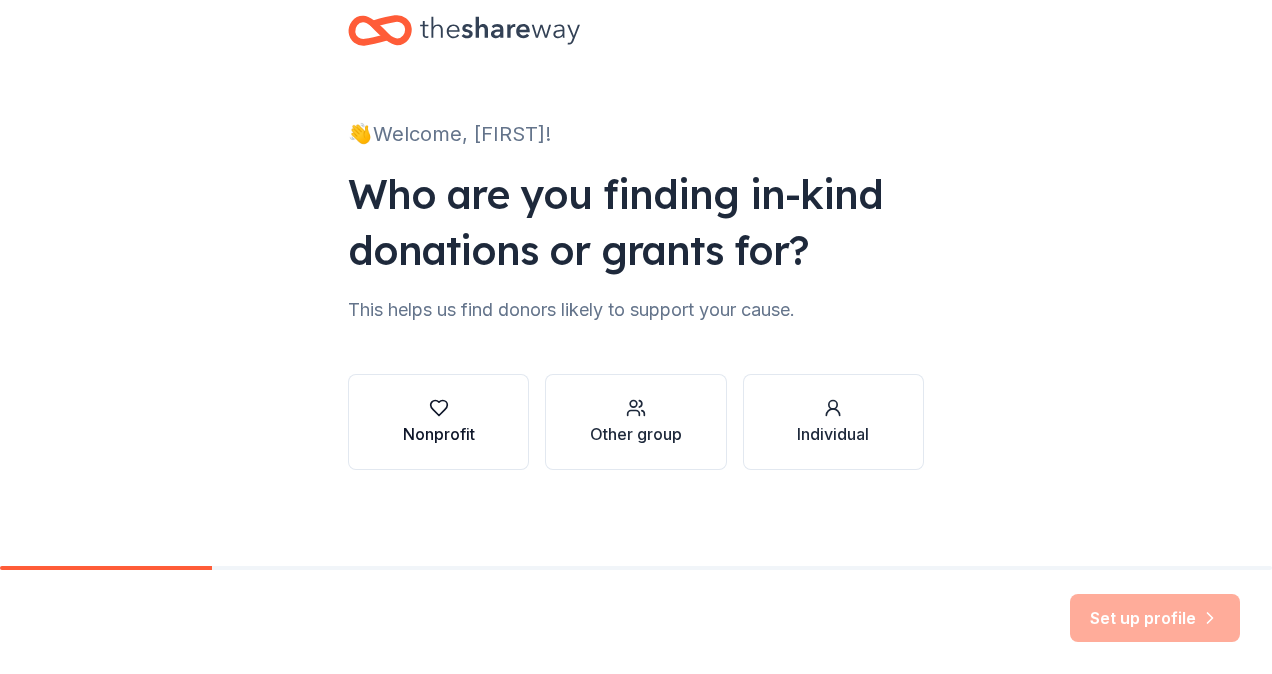 click on "Nonprofit" at bounding box center (439, 434) 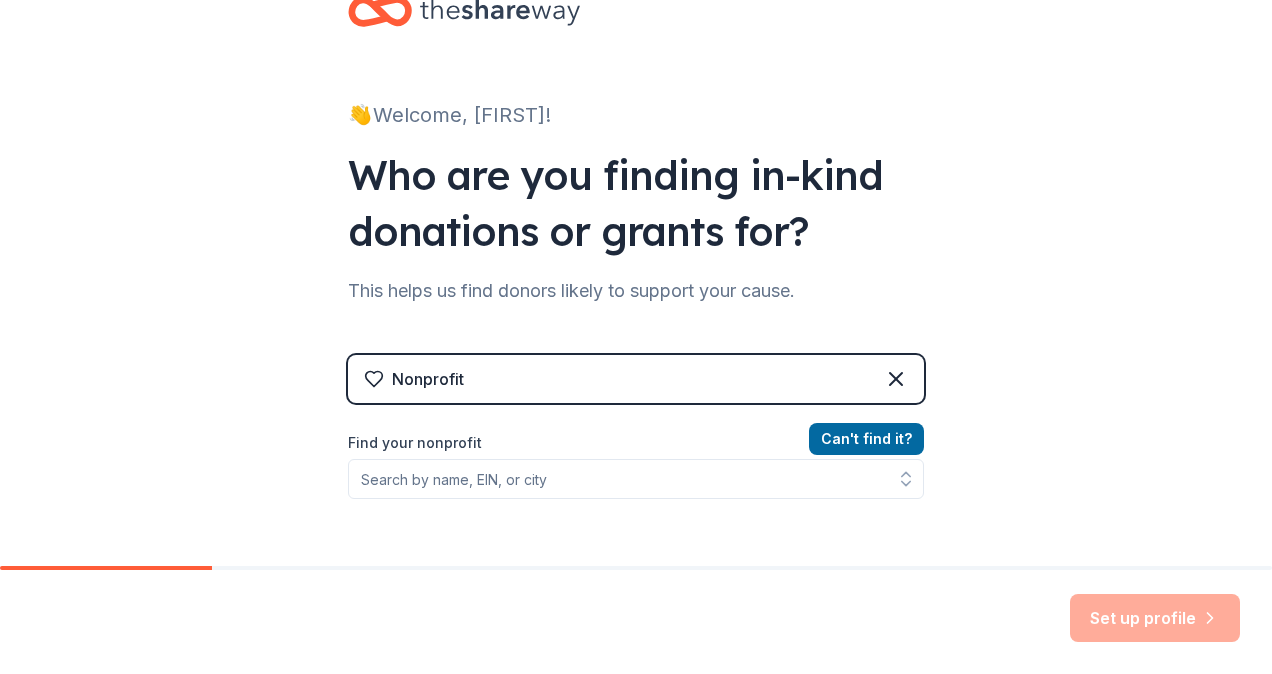 scroll, scrollTop: 41, scrollLeft: 0, axis: vertical 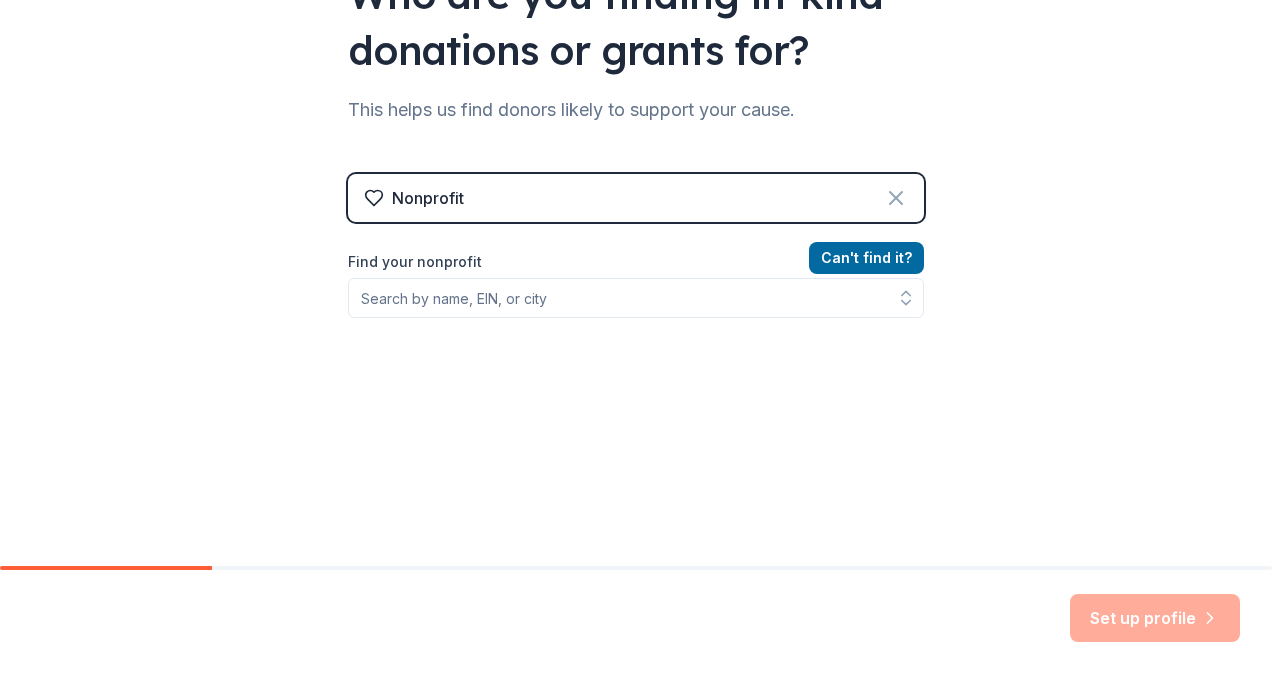 click 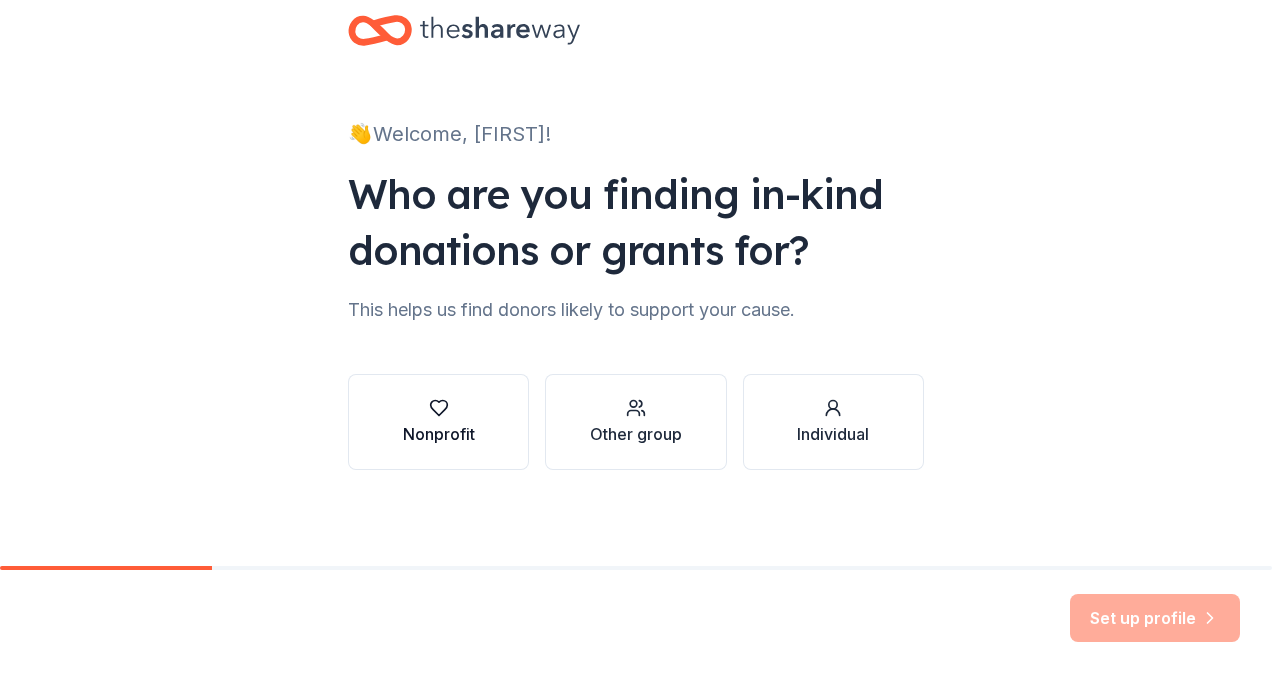 click on "Nonprofit" at bounding box center (439, 422) 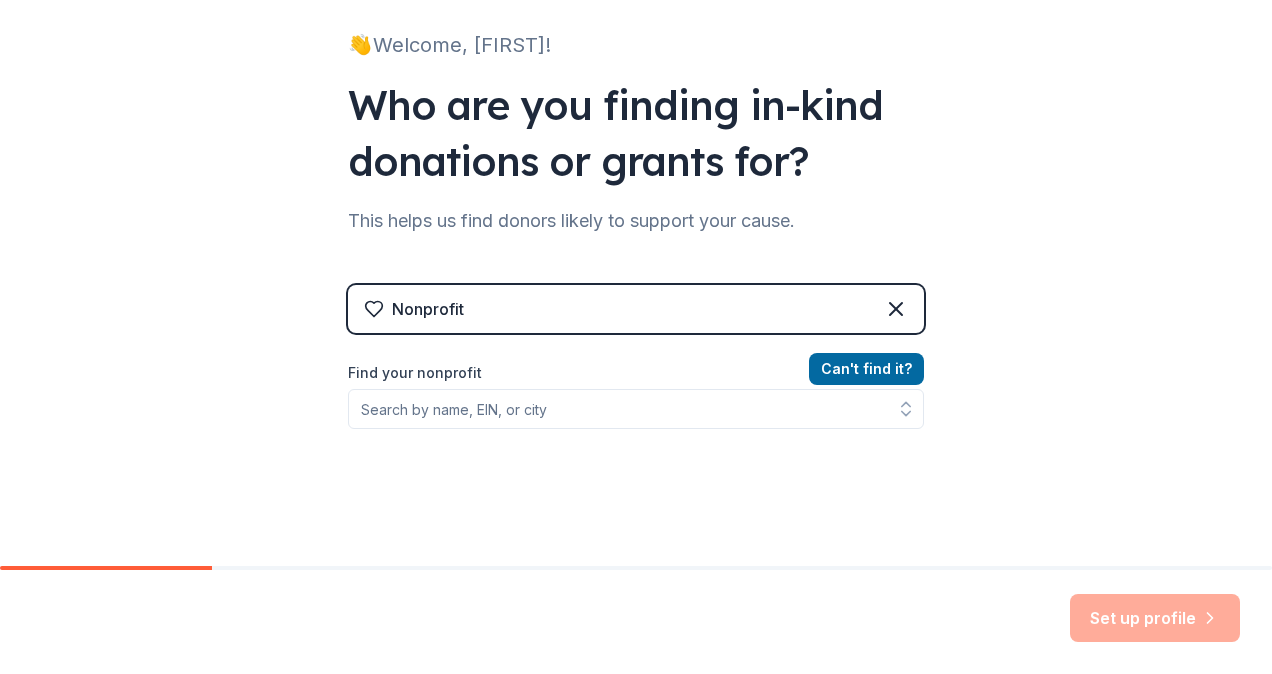 scroll, scrollTop: 241, scrollLeft: 0, axis: vertical 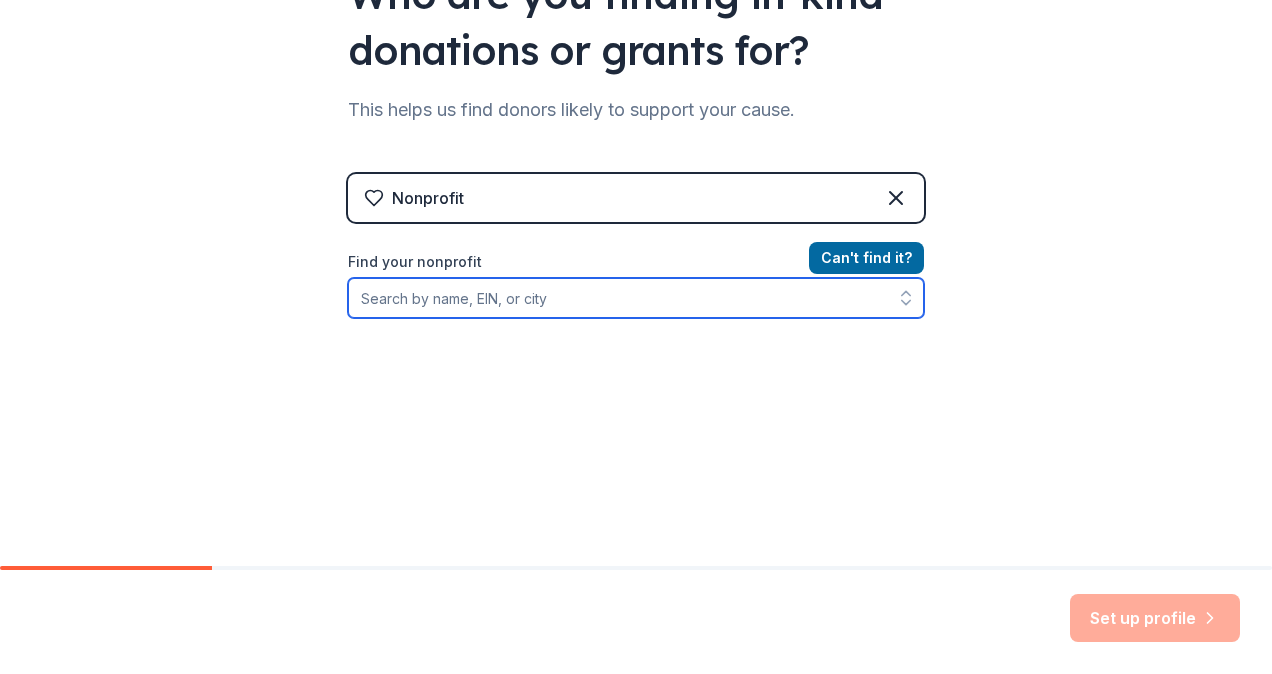 click on "Find your nonprofit" at bounding box center (636, 298) 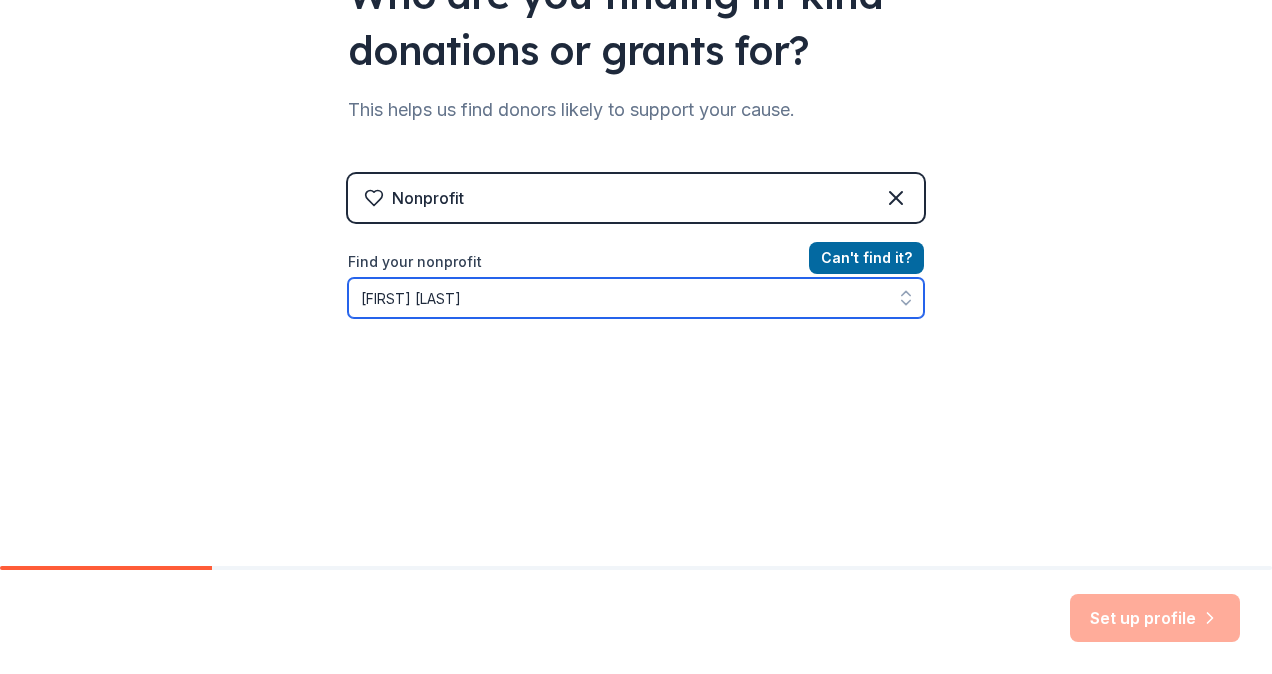 type on "[FIRST] [LAST] [ORGANIZATION]" 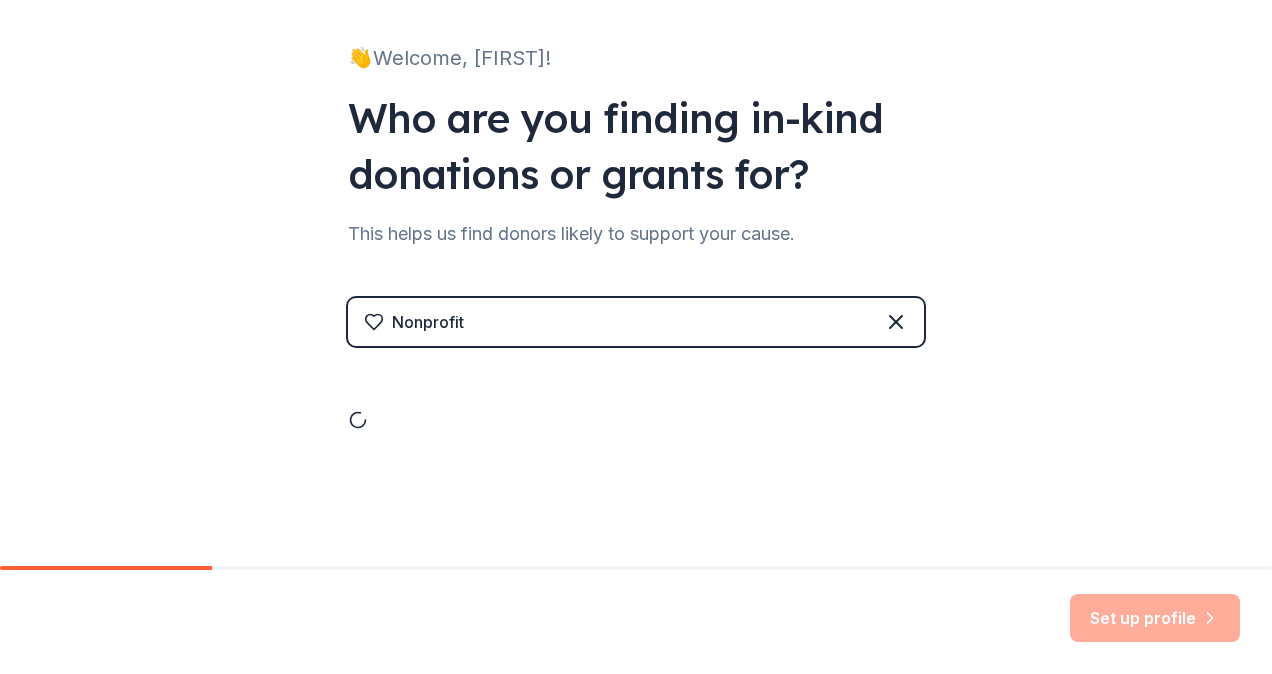 scroll, scrollTop: 117, scrollLeft: 0, axis: vertical 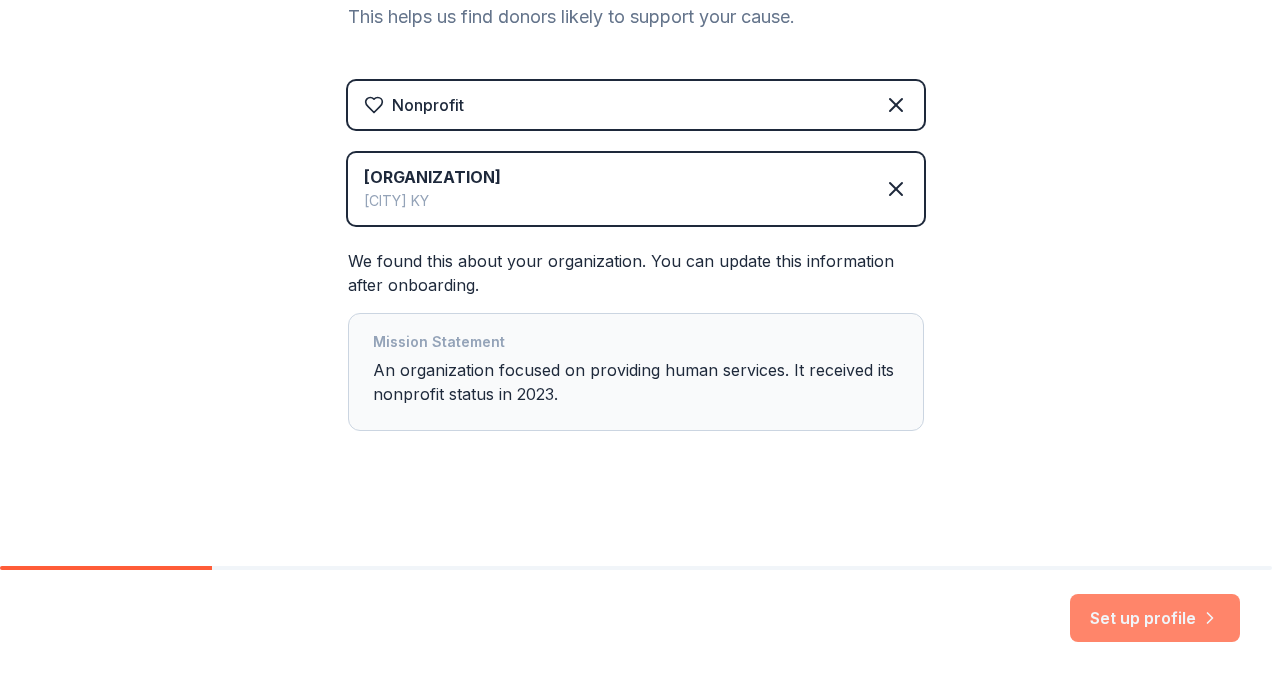 click on "Set up profile" at bounding box center [1155, 618] 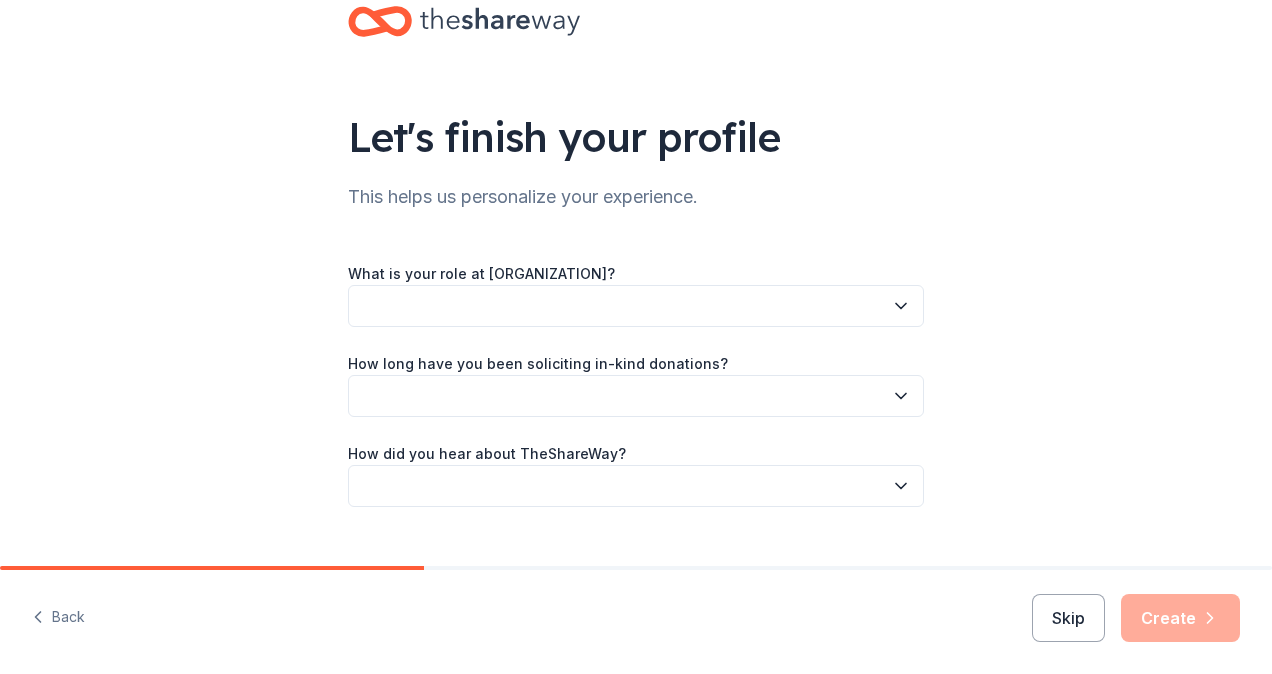 scroll, scrollTop: 87, scrollLeft: 0, axis: vertical 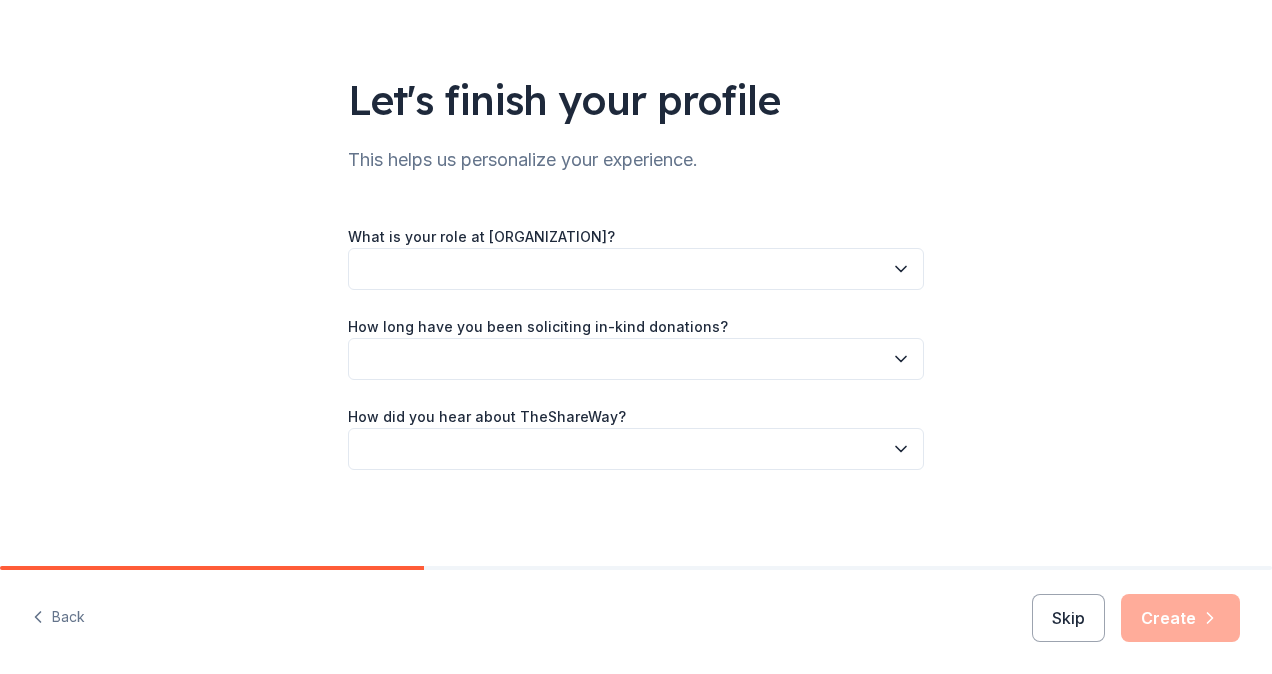 click on "Let's finish your profile This helps us personalize your experience. What is your role at [ORGANIZATION] This helps us personalize your experience. How long have you been soliciting in-kind donations? How did you hear about [ORGANIZATION]?" at bounding box center (636, 239) 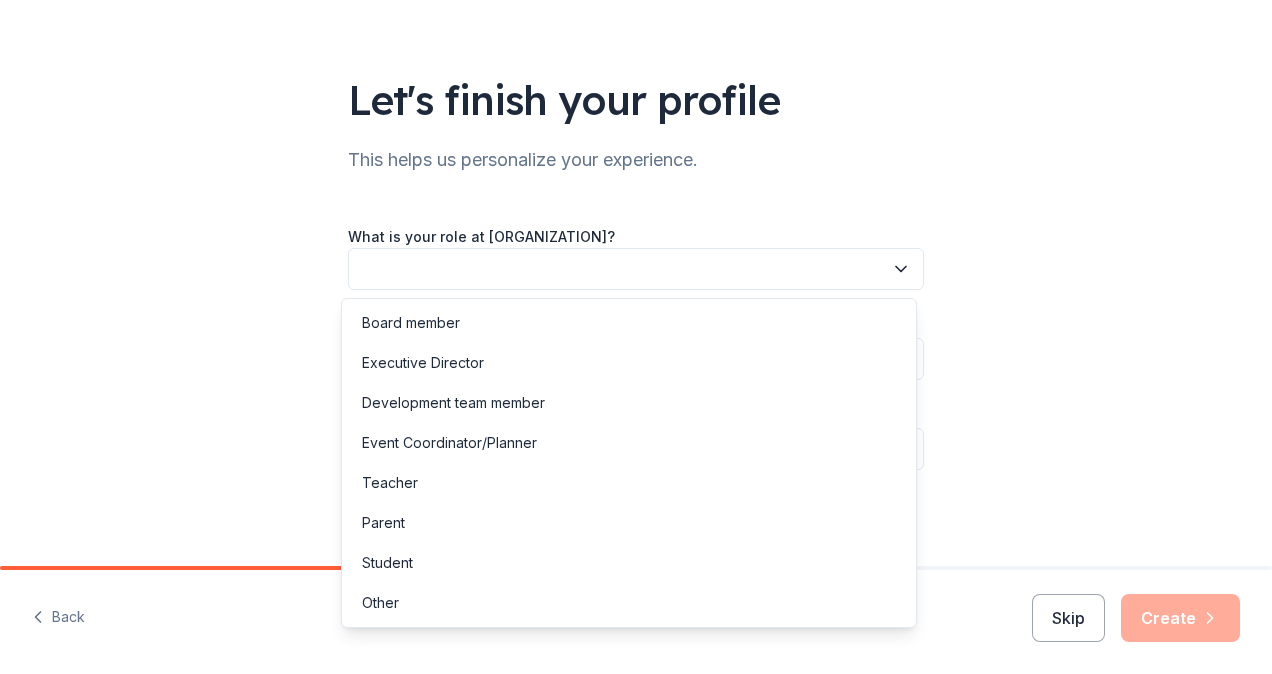 click 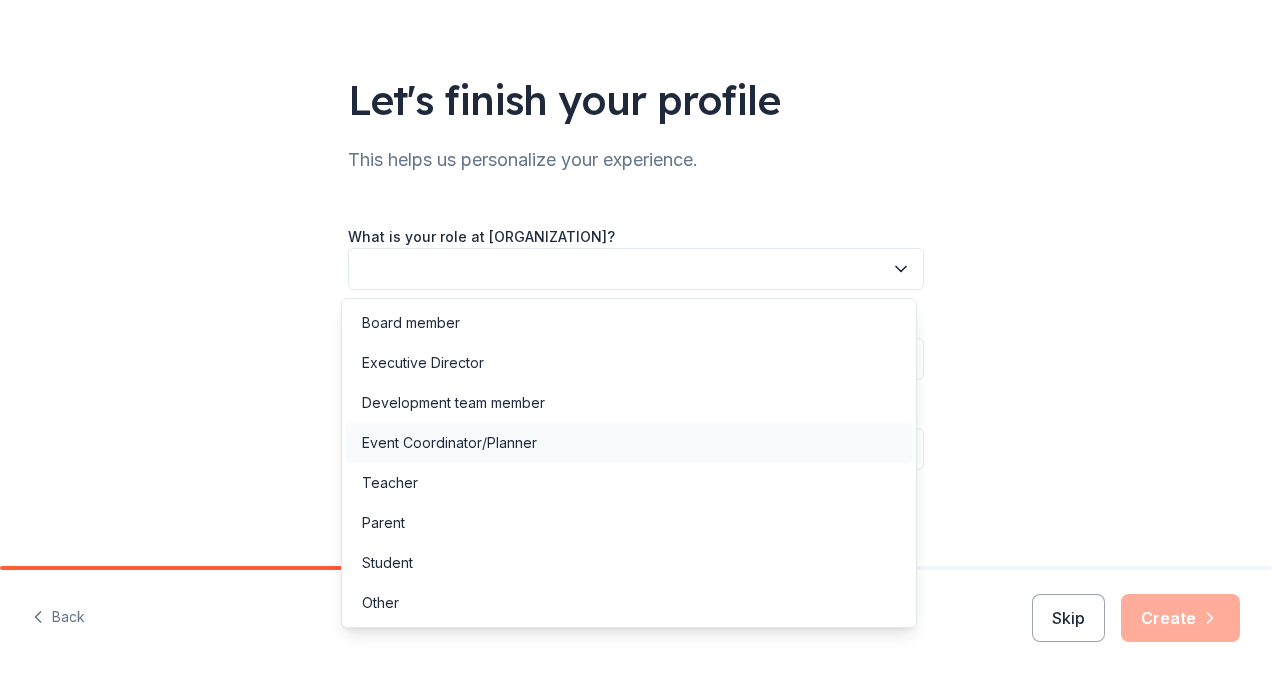 click on "Event Coordinator/Planner" at bounding box center (629, 443) 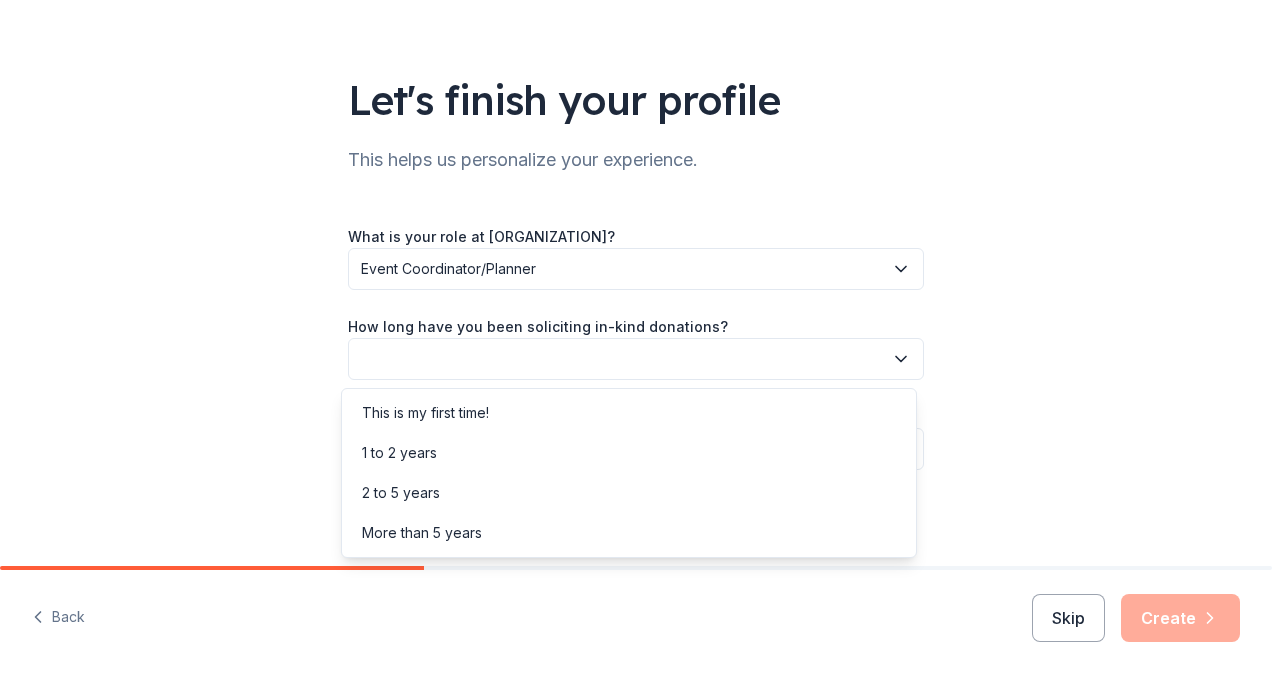 click 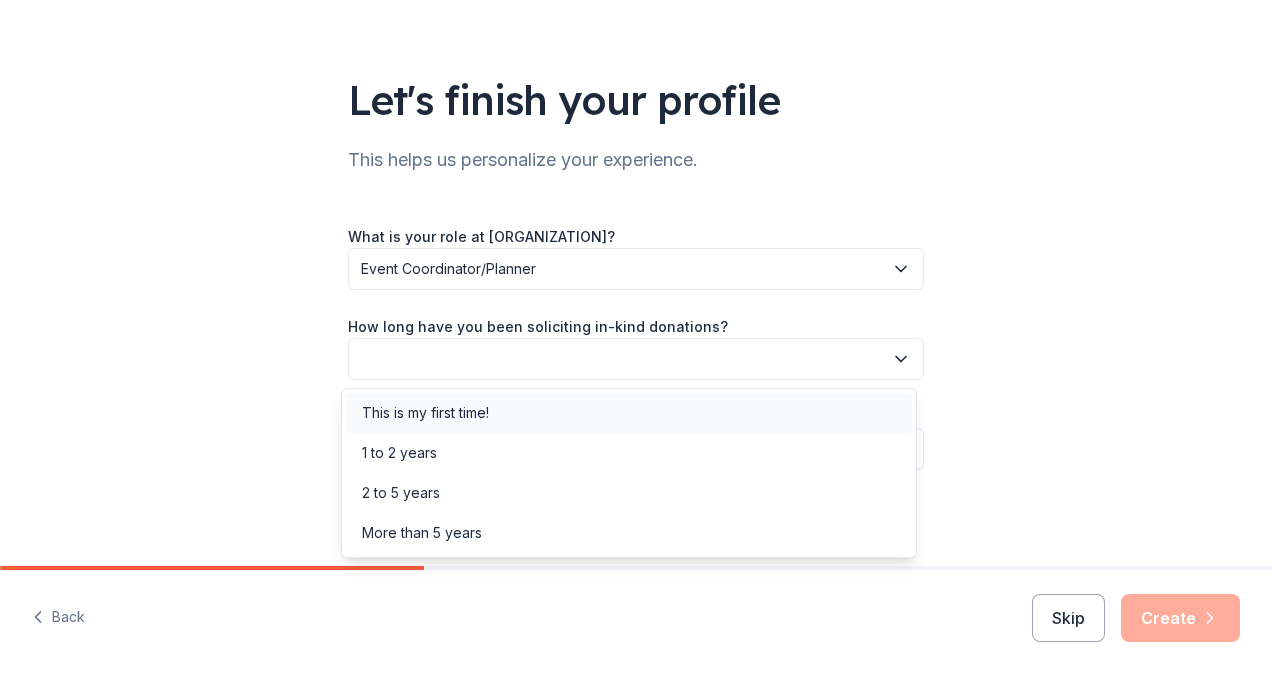 click on "This is my first time!" at bounding box center (629, 413) 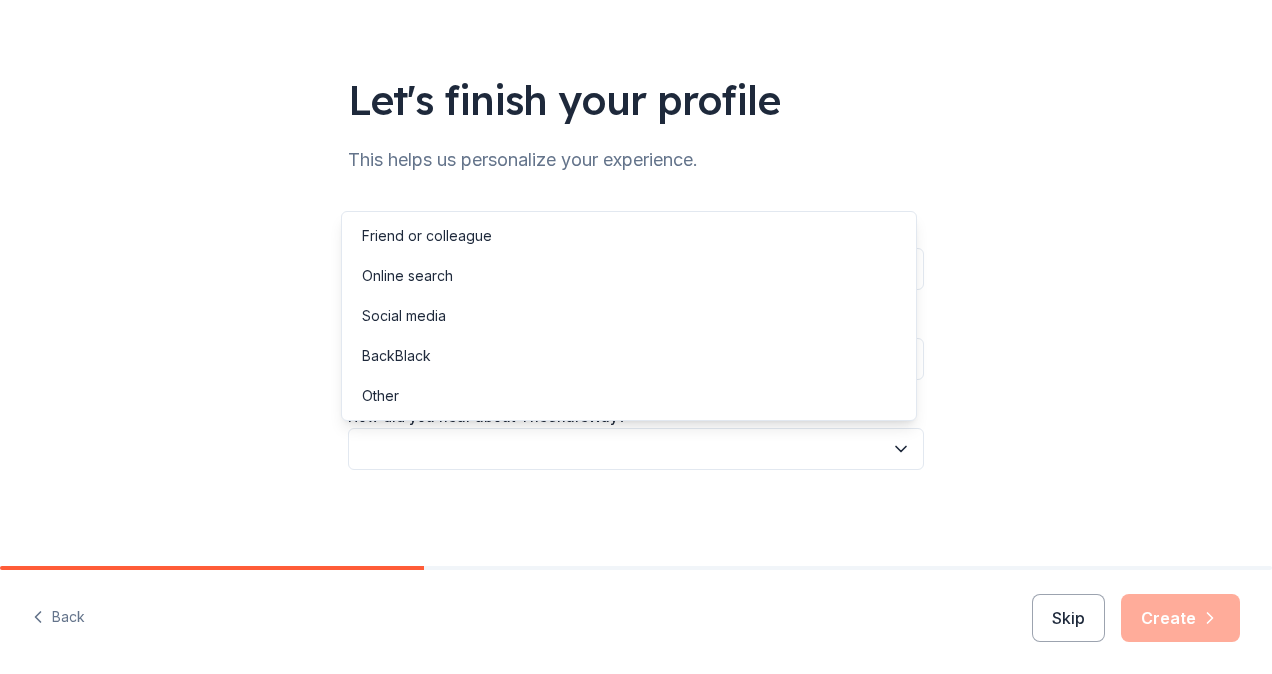 click 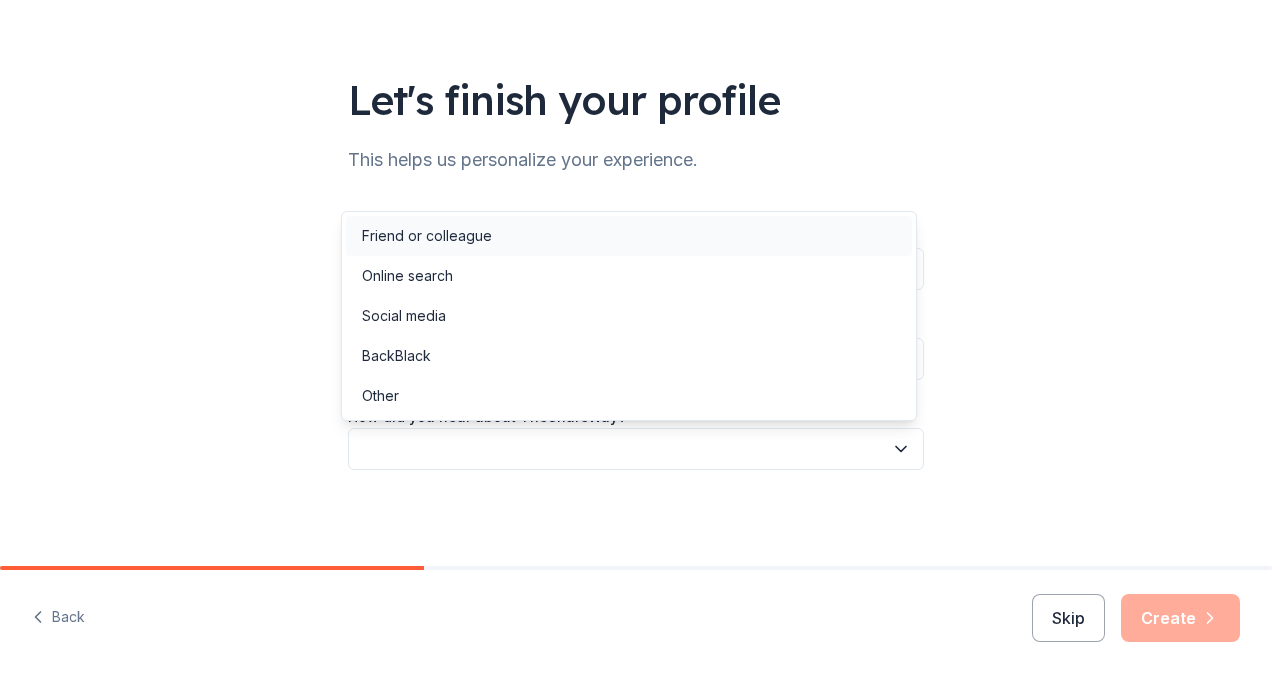 click on "Friend or colleague" at bounding box center [629, 236] 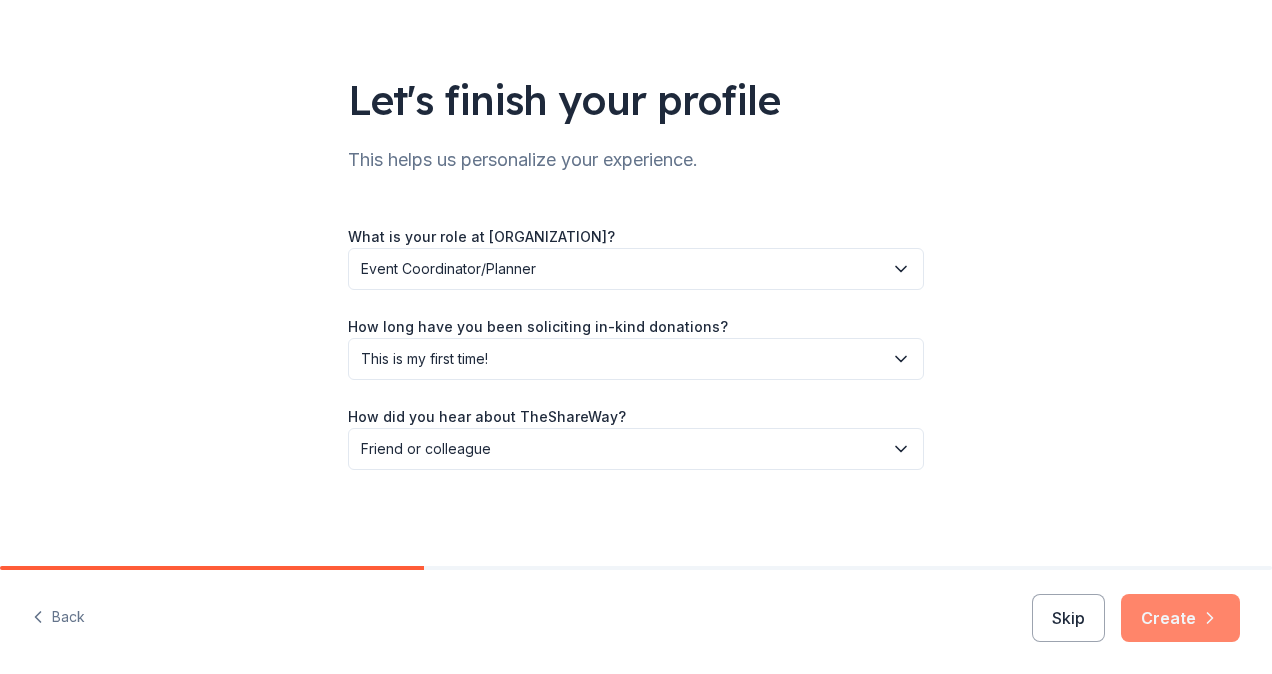 click on "Create" at bounding box center [1180, 618] 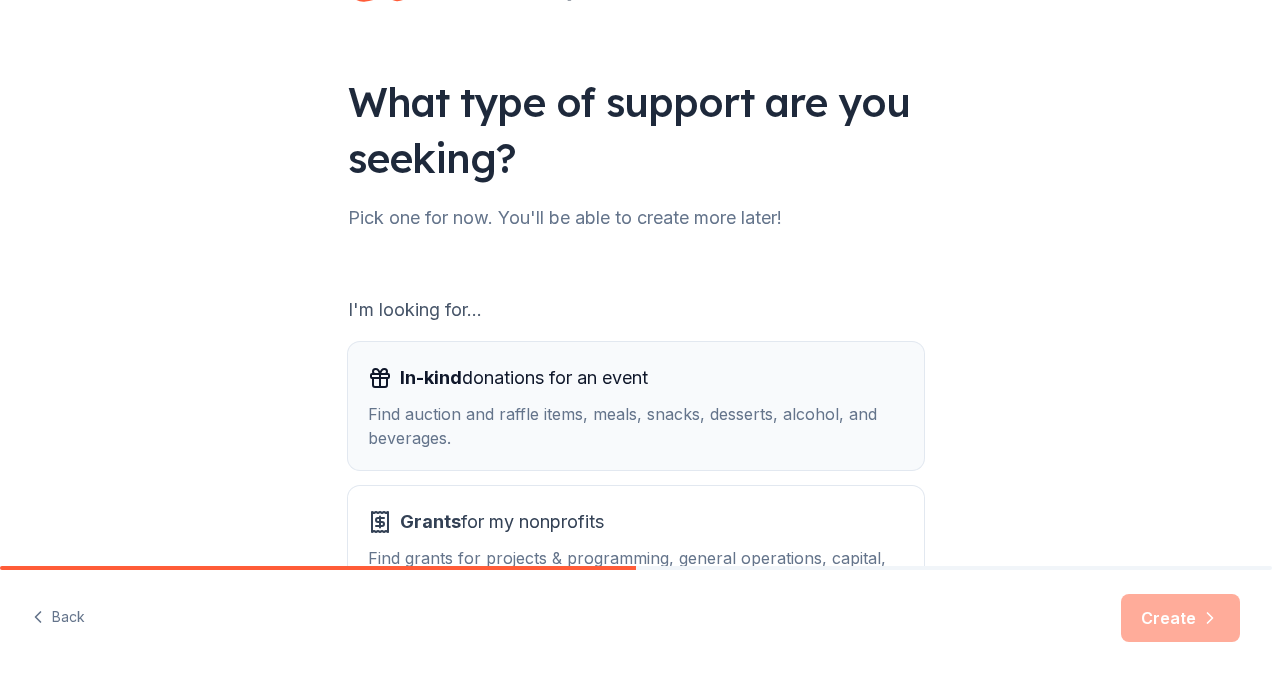 scroll, scrollTop: 241, scrollLeft: 0, axis: vertical 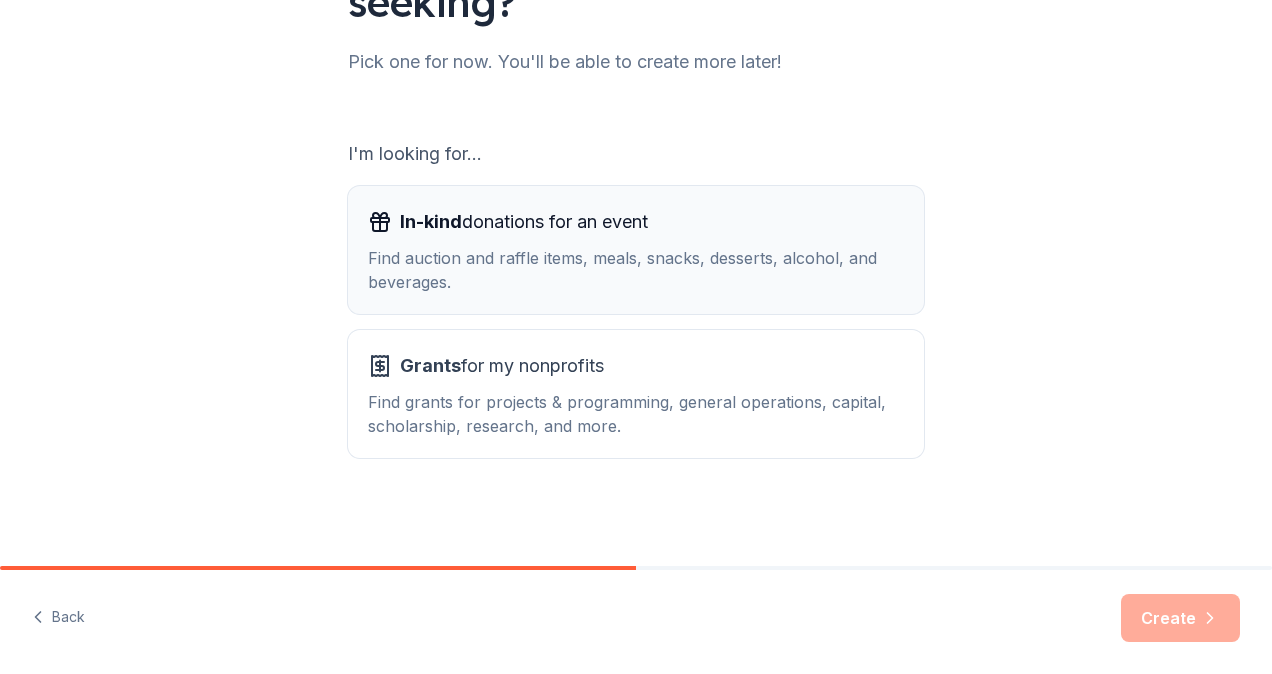 click on "In-kind  donations for an event Find auction and raffle items, meals, snacks, desserts, alcohol, and beverages." at bounding box center [636, 250] 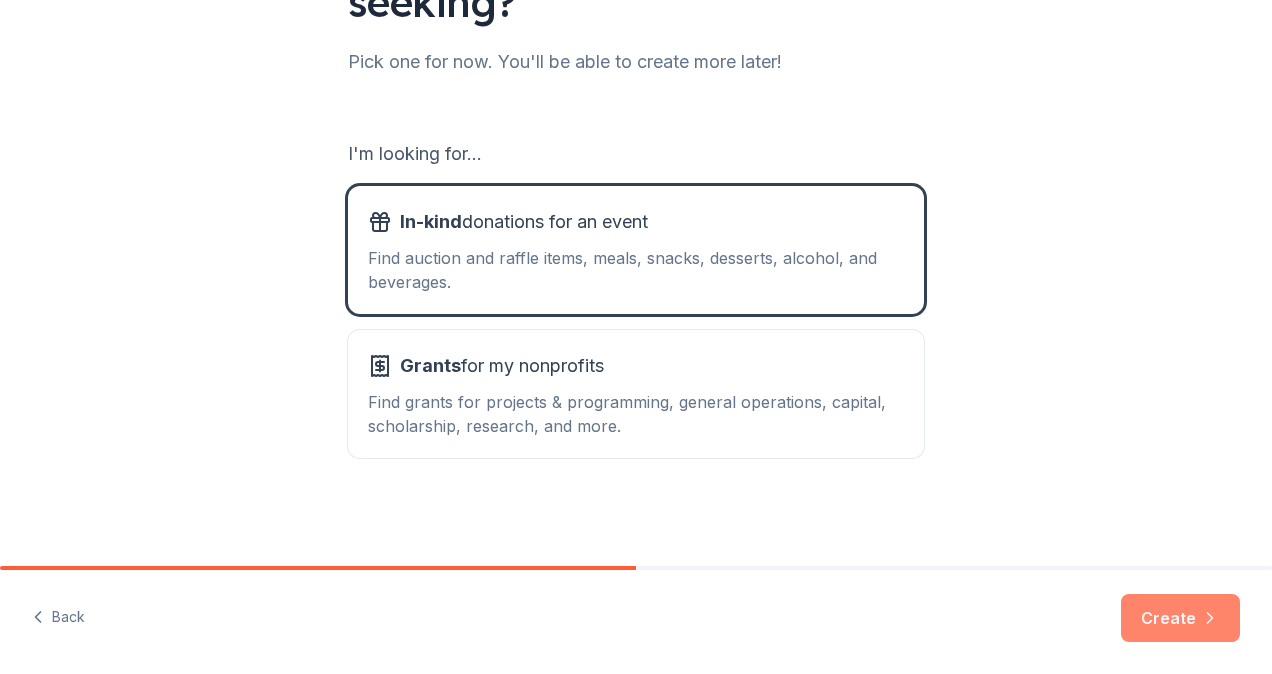 click on "Create" at bounding box center (1180, 618) 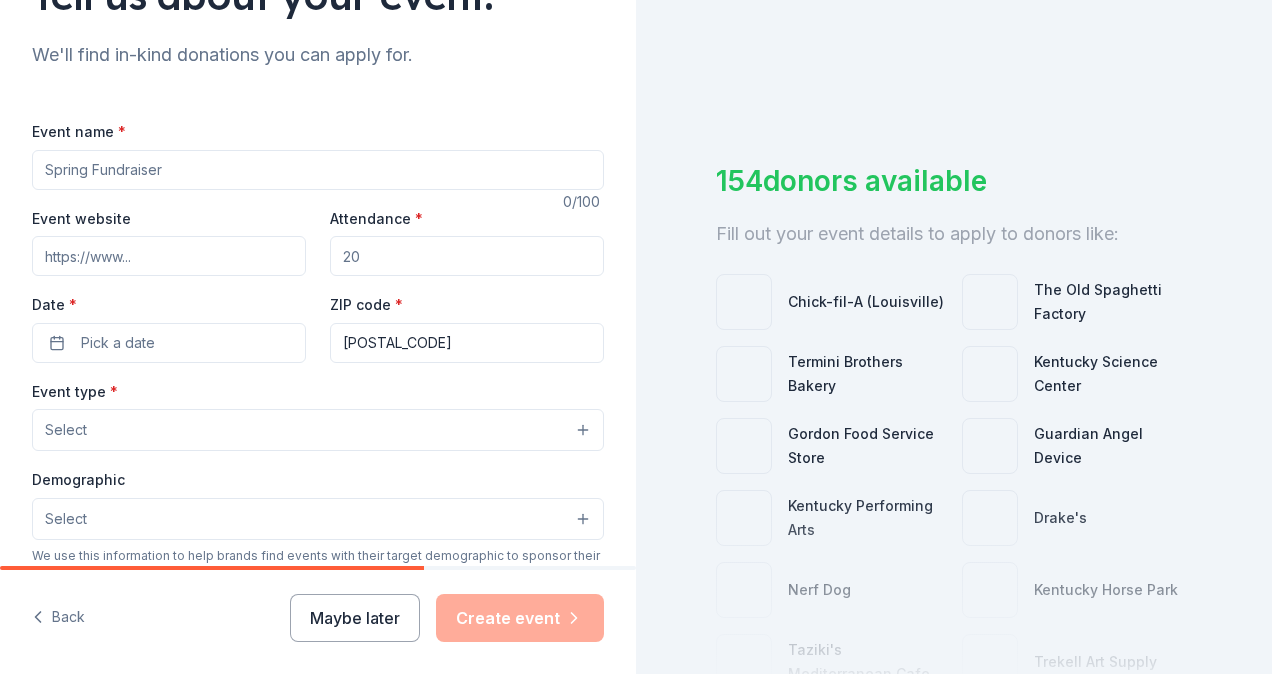 scroll, scrollTop: 160, scrollLeft: 0, axis: vertical 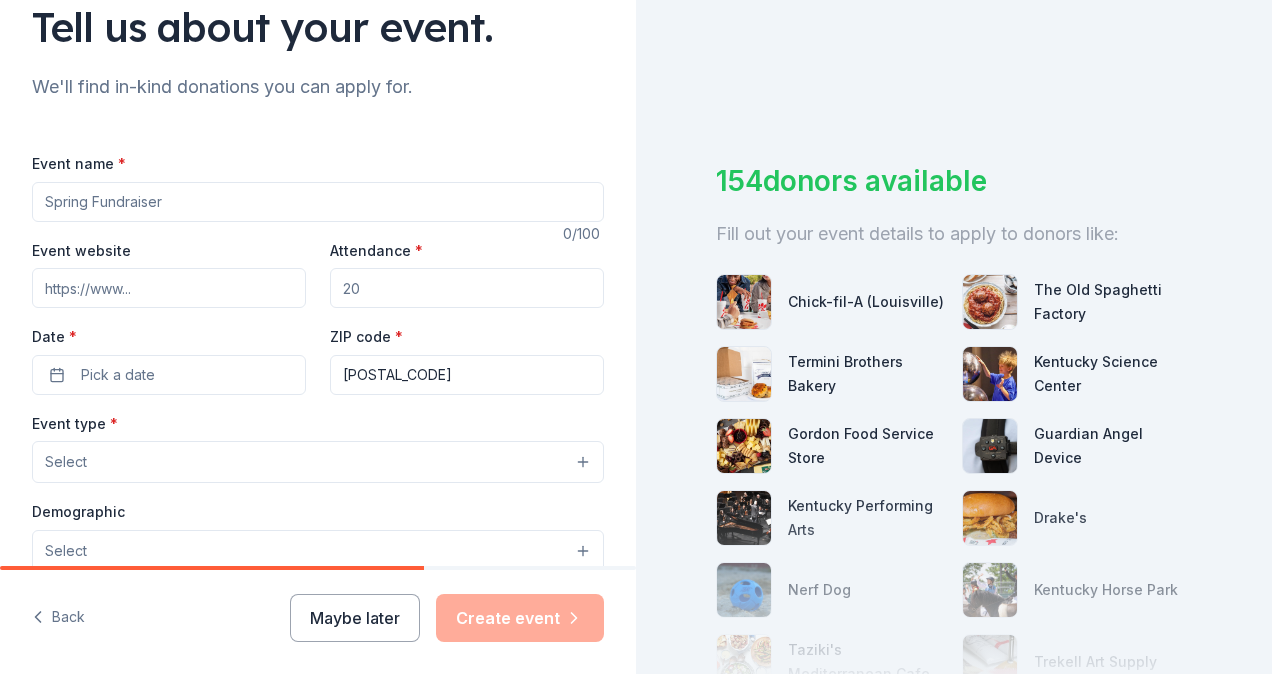 click on "Event name *" at bounding box center [318, 202] 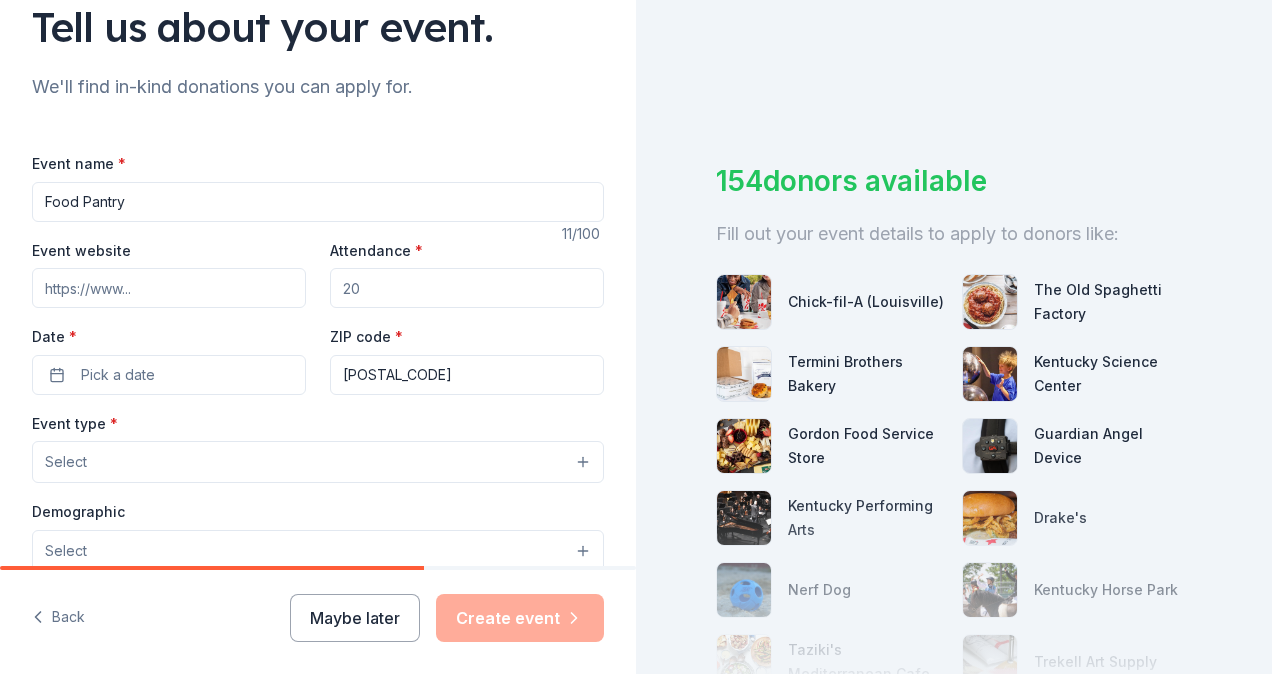 type on "Food Pantry" 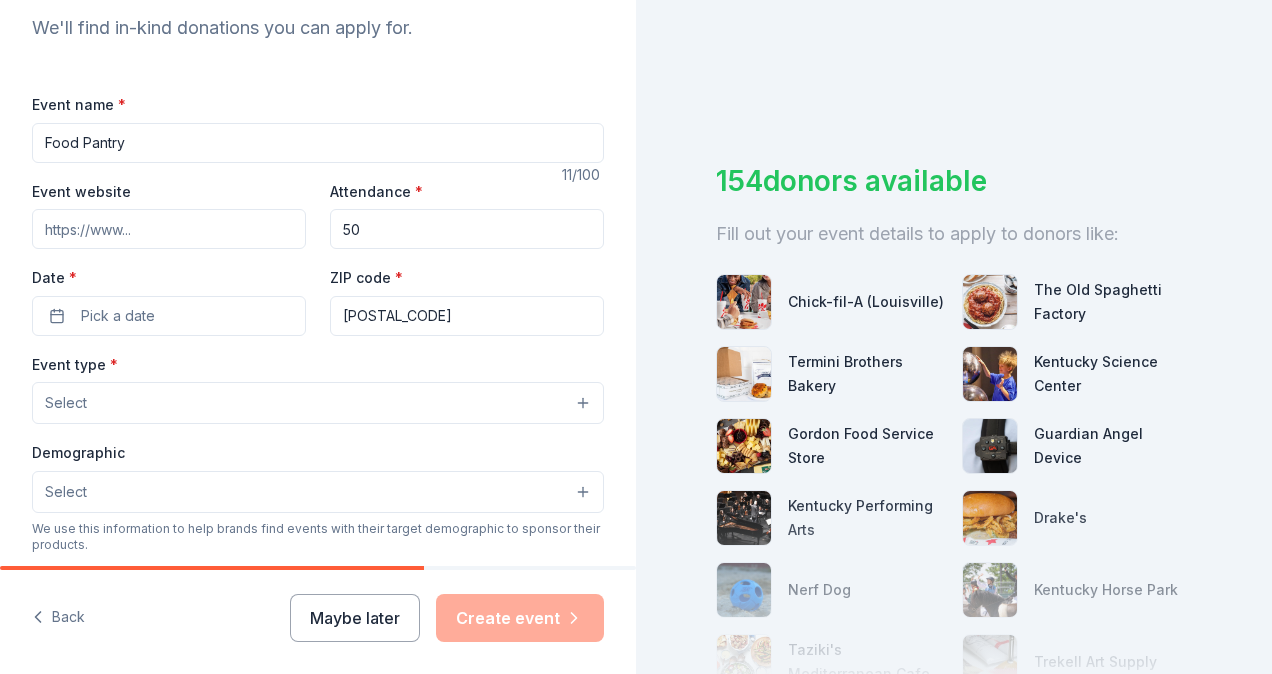 scroll, scrollTop: 260, scrollLeft: 0, axis: vertical 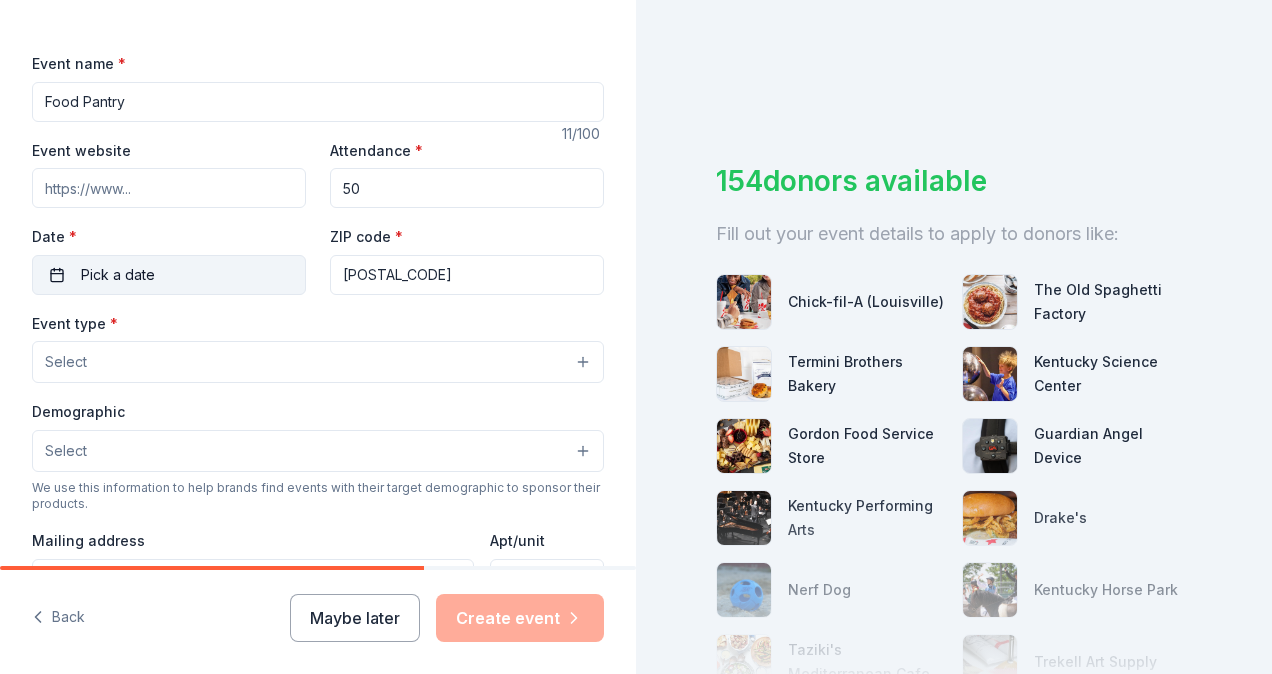 type on "50" 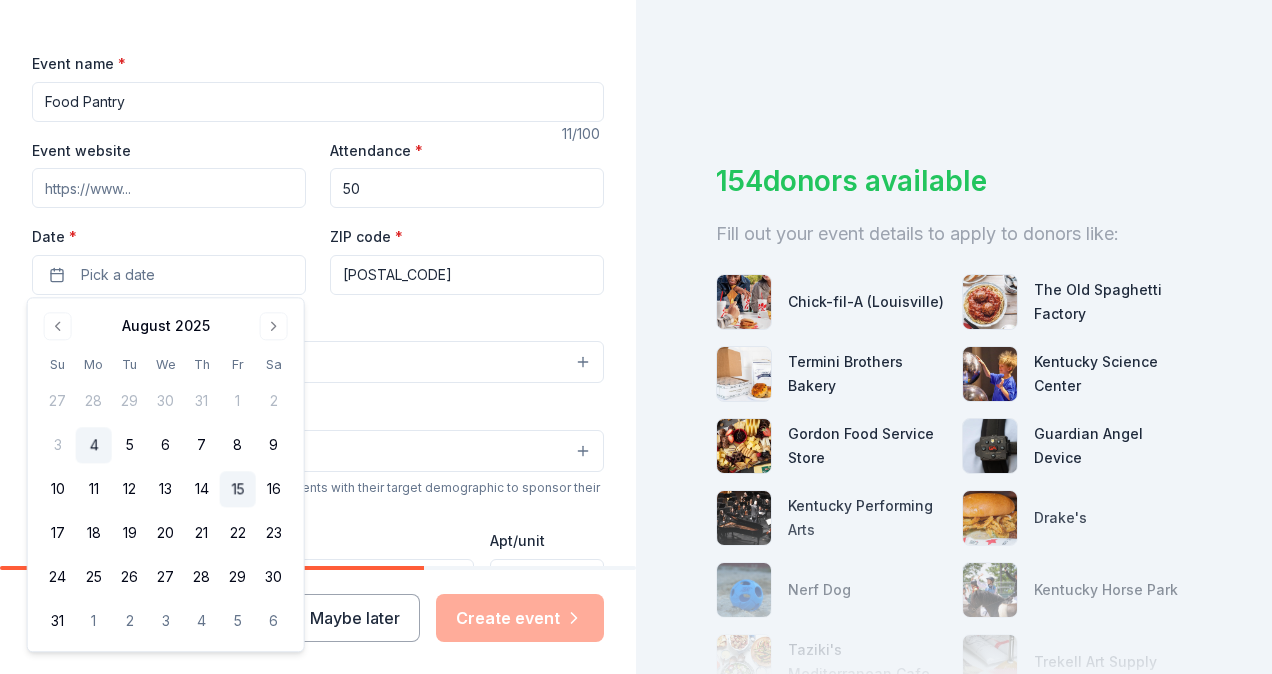 click on "15" at bounding box center [238, 490] 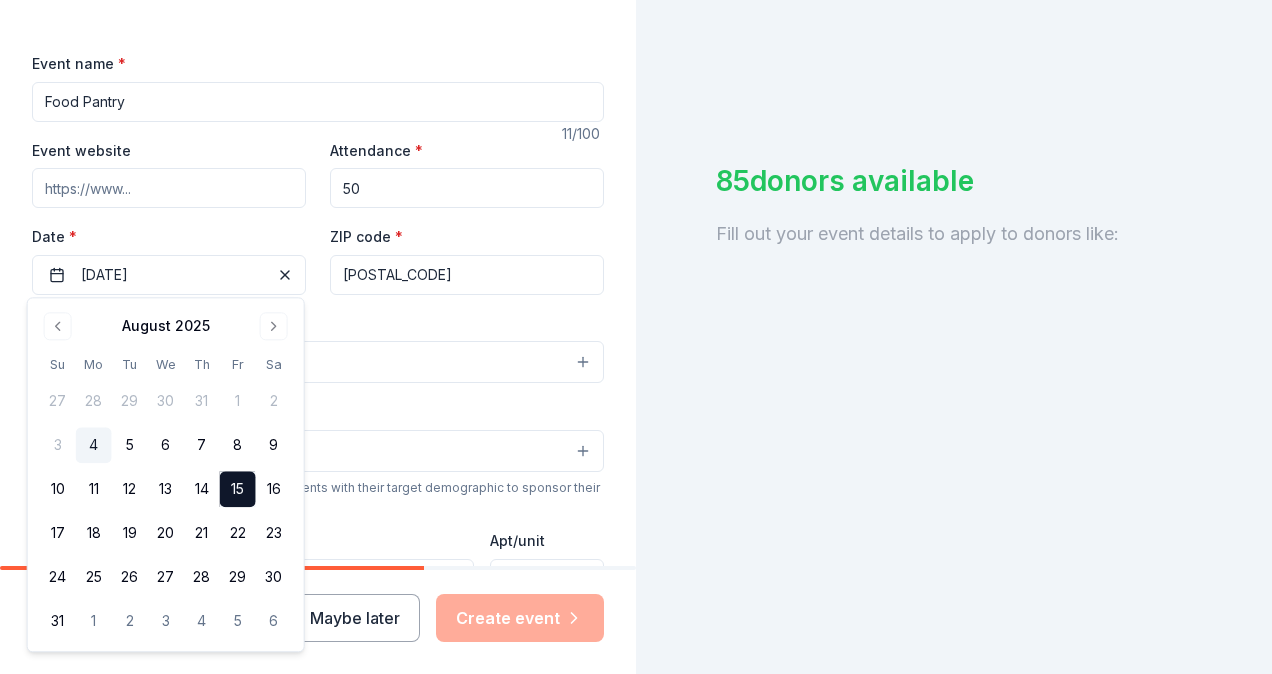 click on "[POSTAL_CODE]" at bounding box center (467, 275) 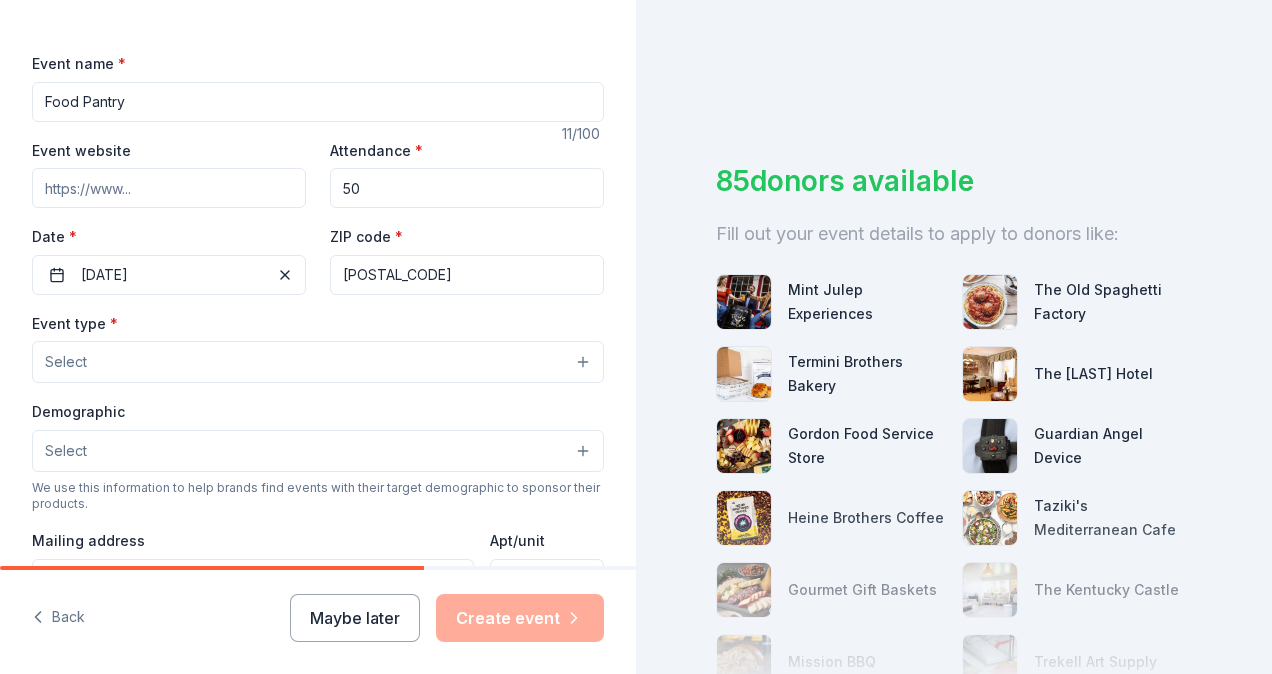 drag, startPoint x: 424, startPoint y: 270, endPoint x: 326, endPoint y: 270, distance: 98 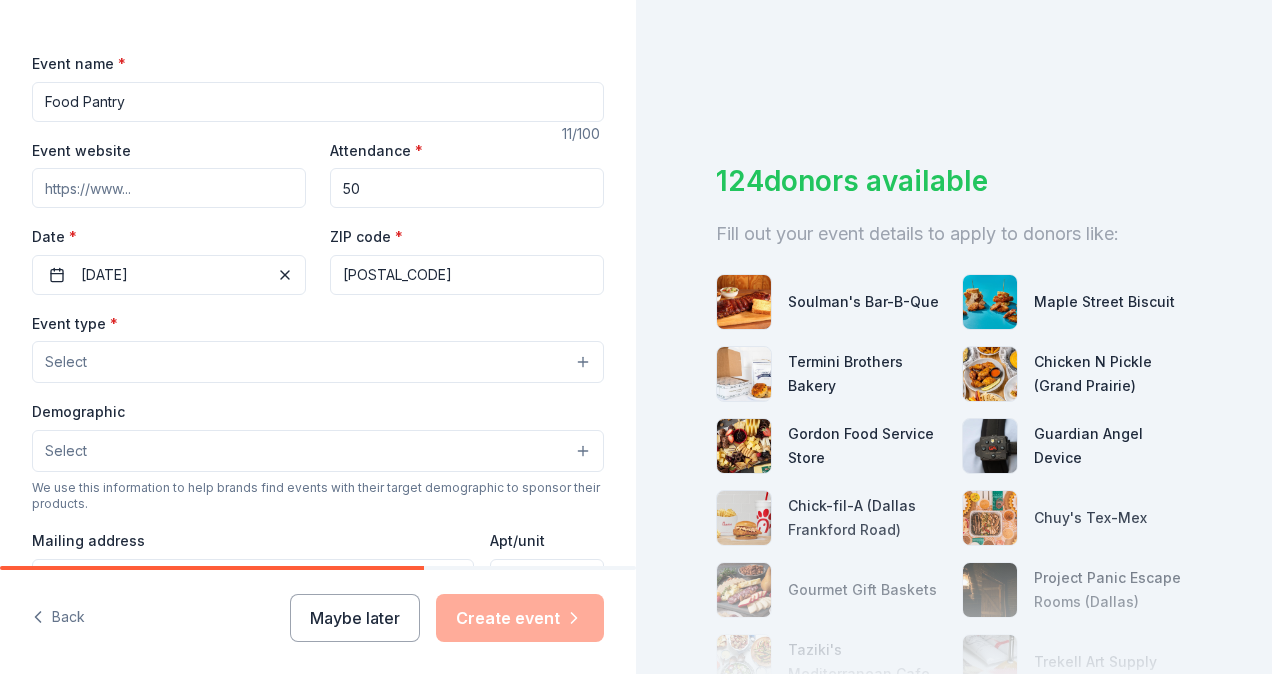 type on "[POSTAL_CODE]" 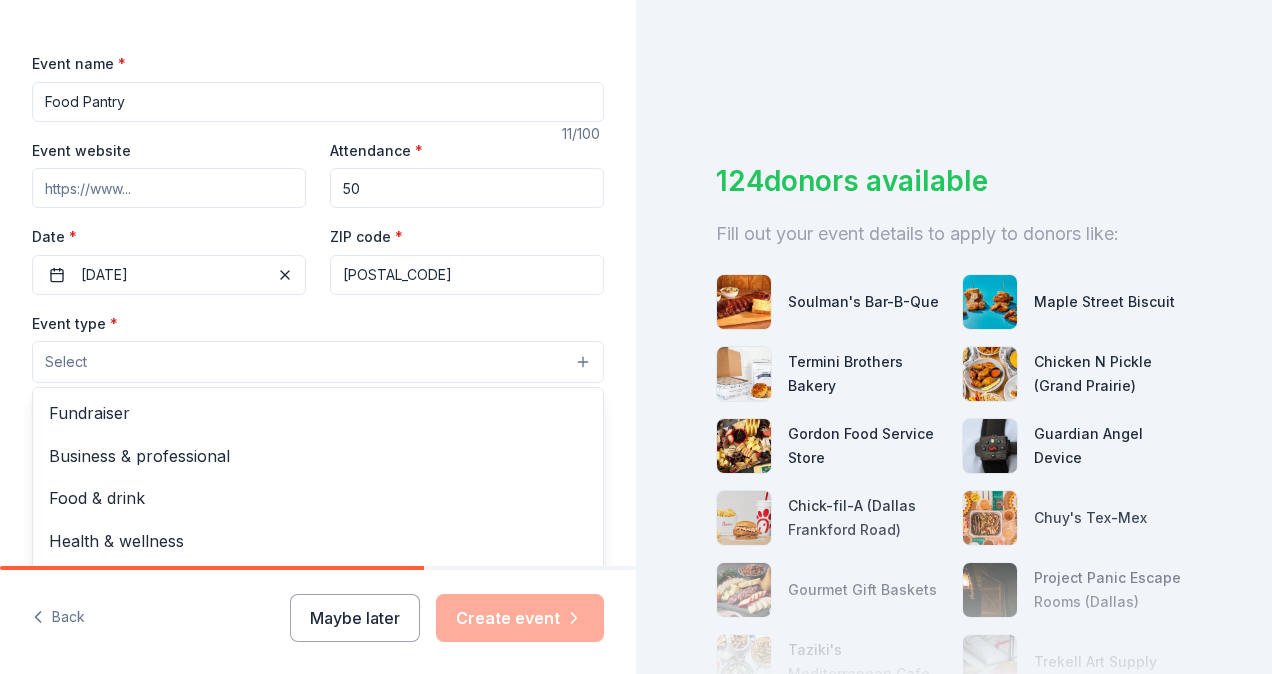 scroll, scrollTop: 360, scrollLeft: 0, axis: vertical 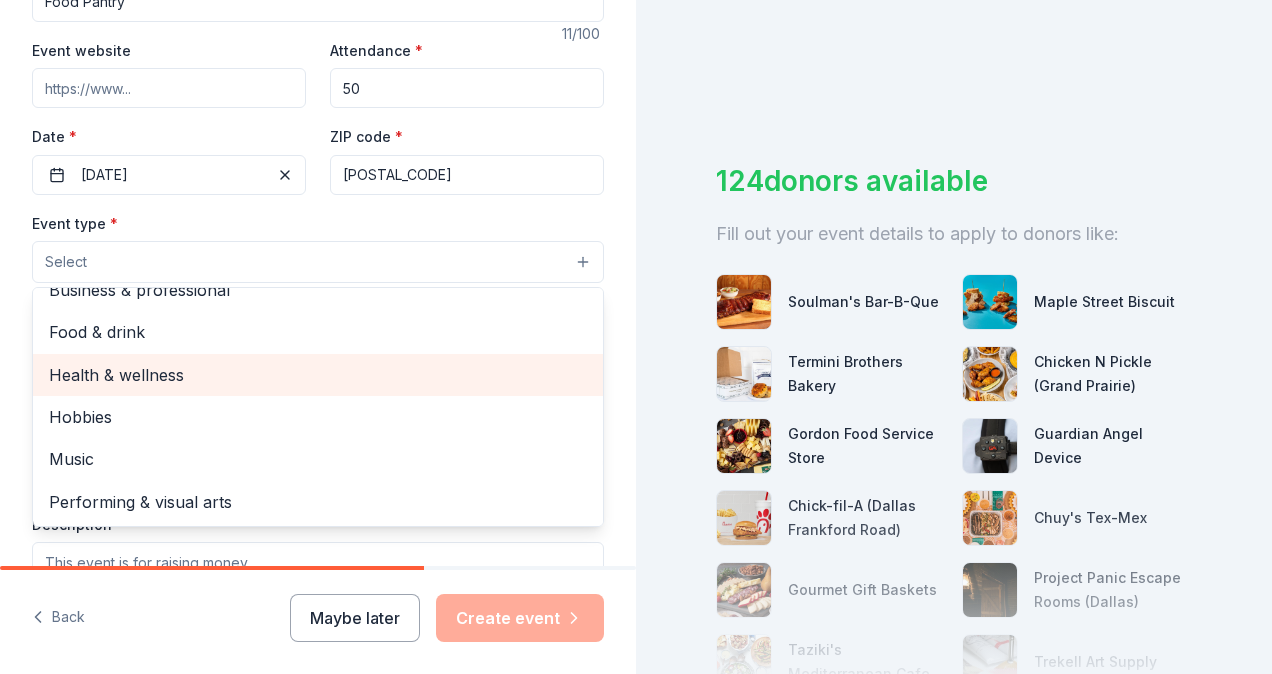 click on "Health & wellness" at bounding box center (318, 375) 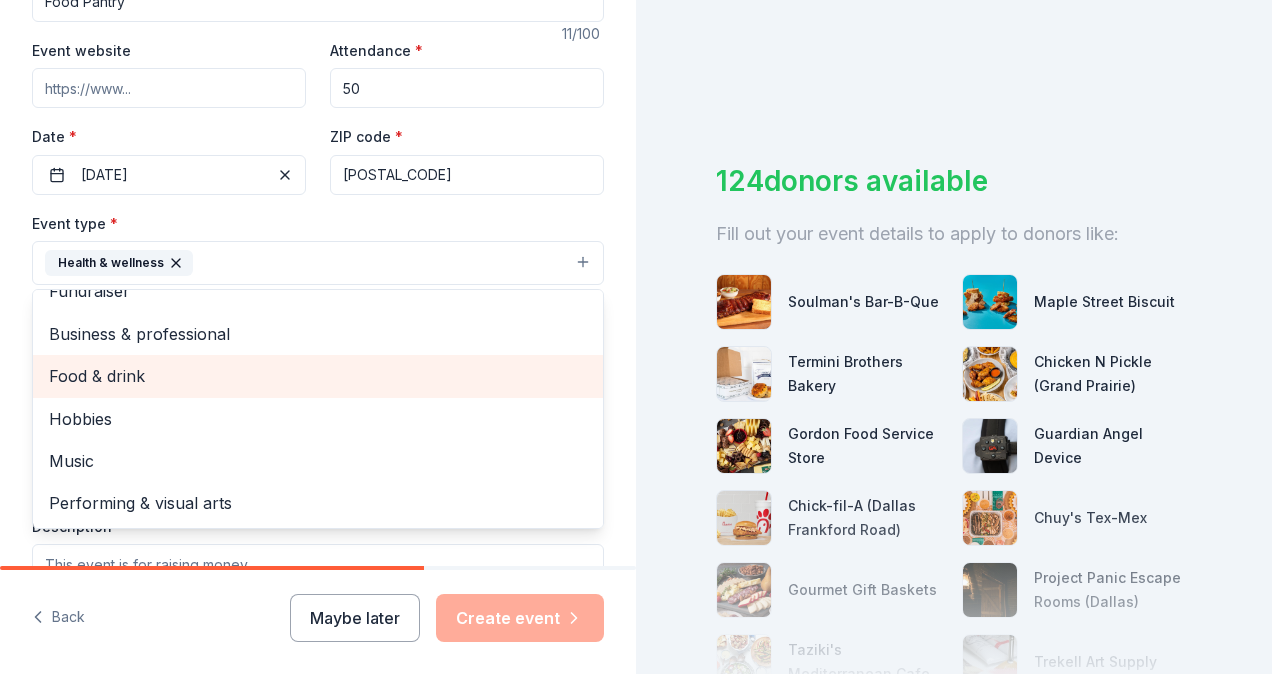 scroll, scrollTop: 24, scrollLeft: 0, axis: vertical 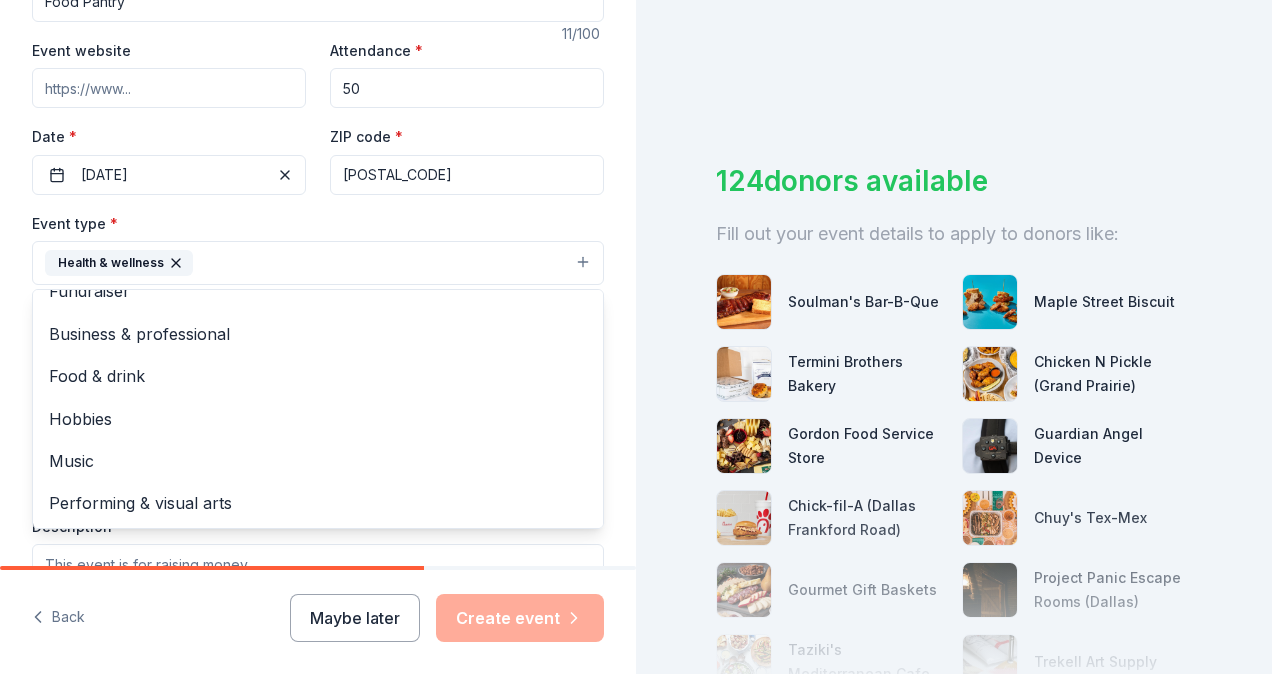 click on "Event type * Health & wellness Fundraiser Business & professional Food & drink Hobbies Music Performing & visual arts" at bounding box center (318, 248) 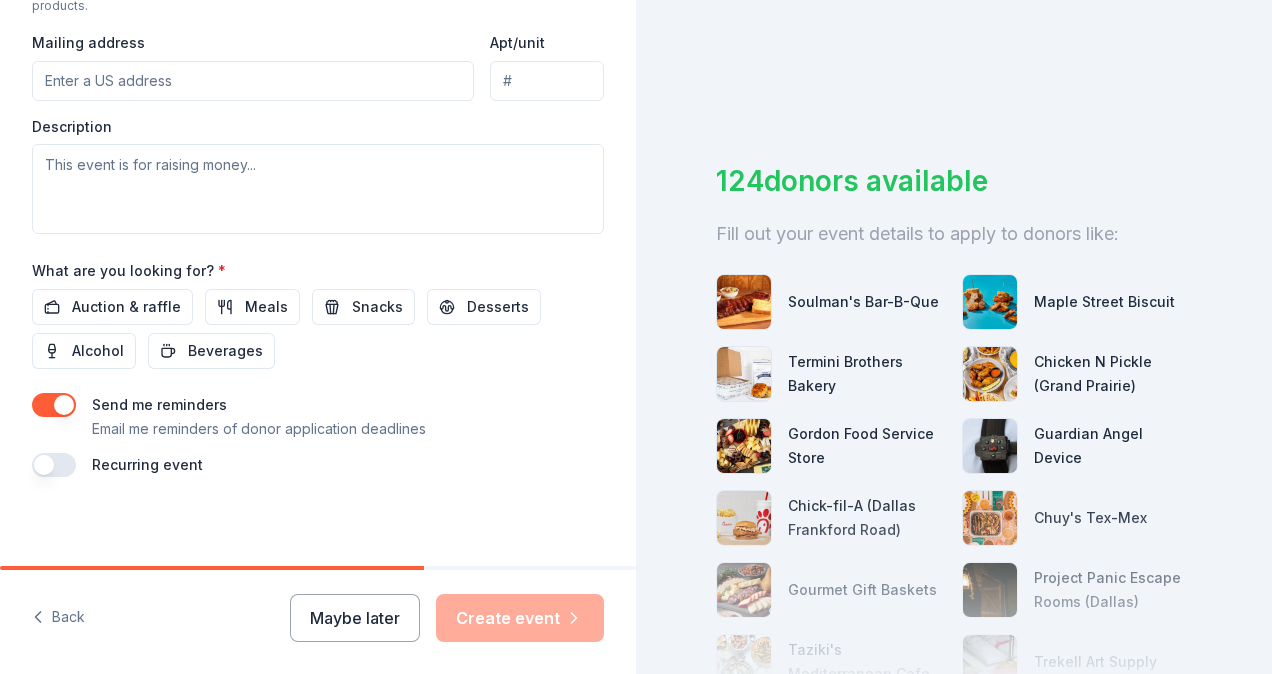 scroll, scrollTop: 762, scrollLeft: 0, axis: vertical 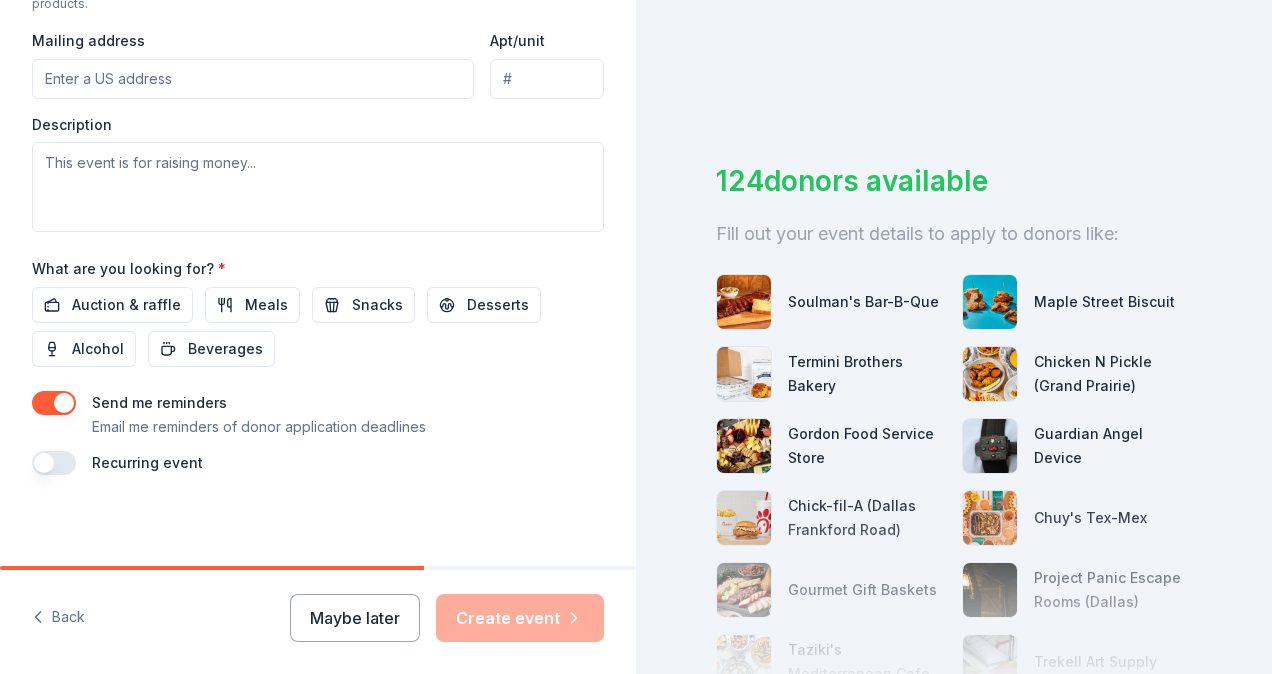 click at bounding box center [54, 403] 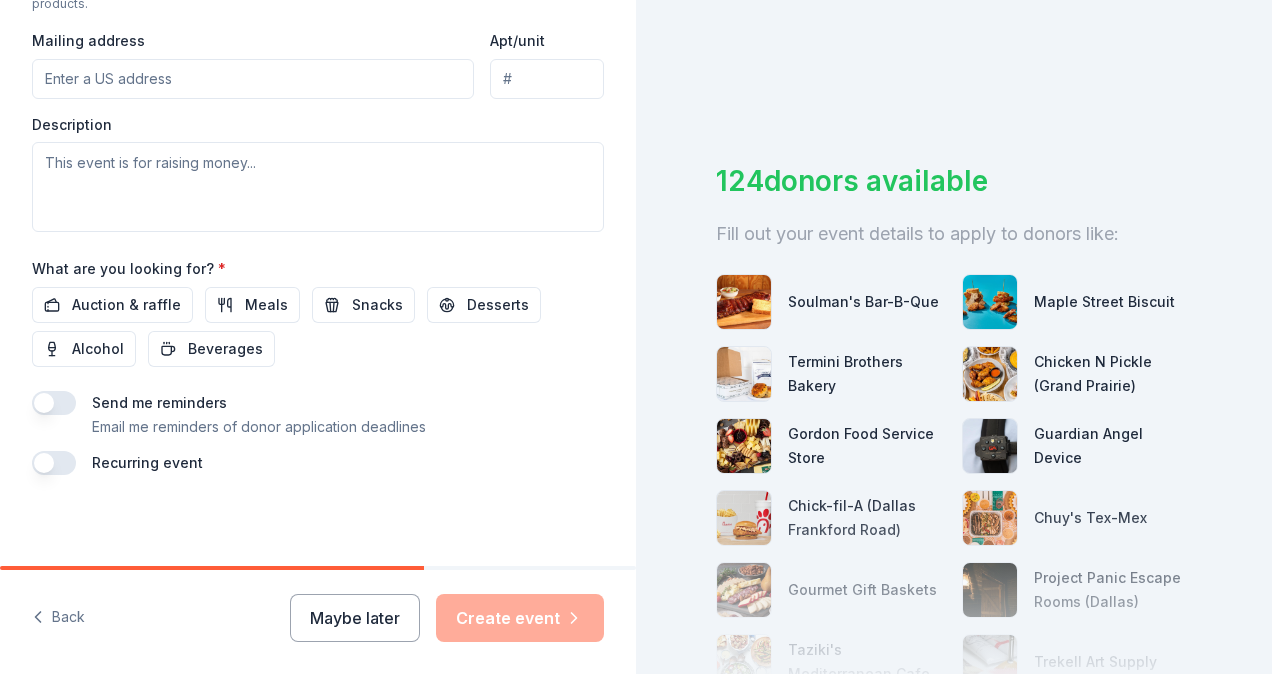 click on "Maybe later Create event" at bounding box center (447, 618) 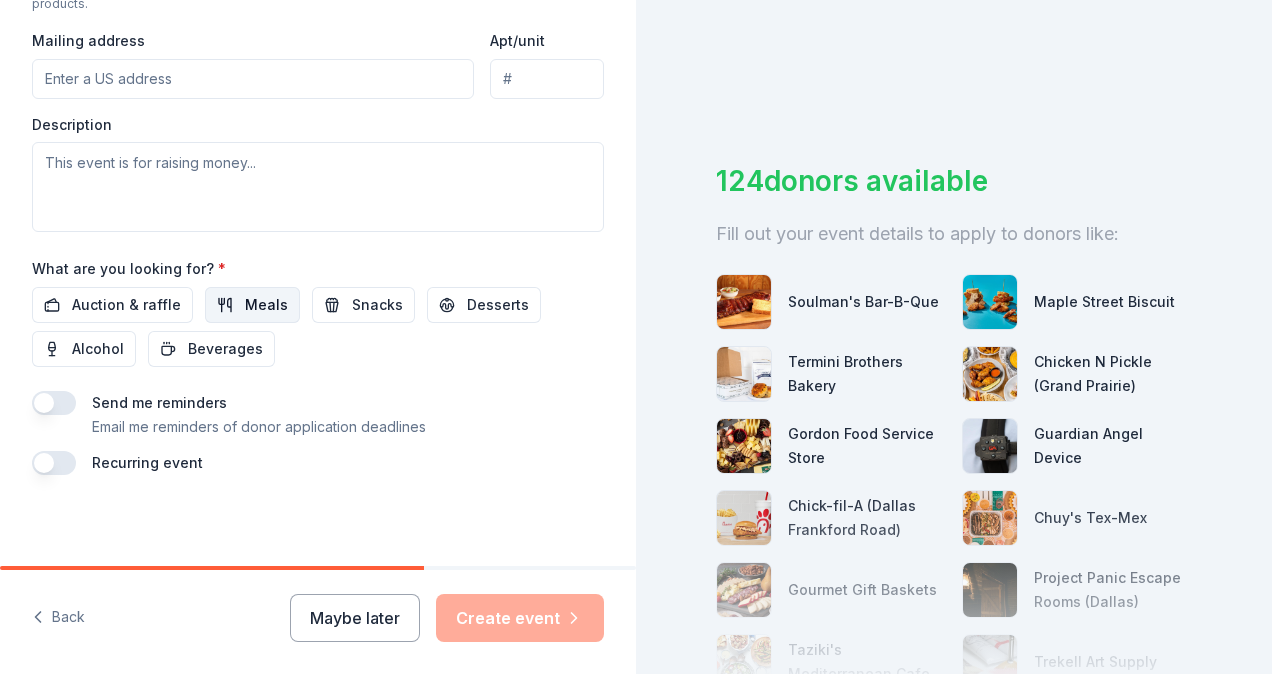 click on "Meals" at bounding box center [266, 305] 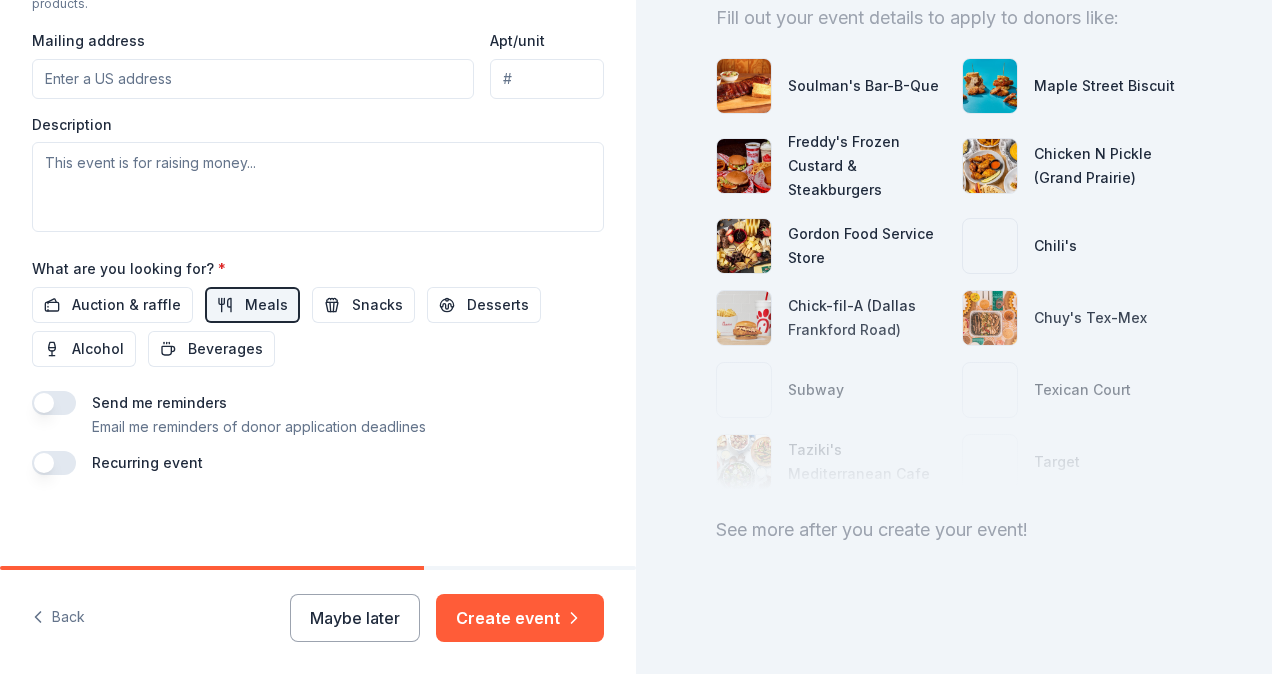 scroll, scrollTop: 0, scrollLeft: 0, axis: both 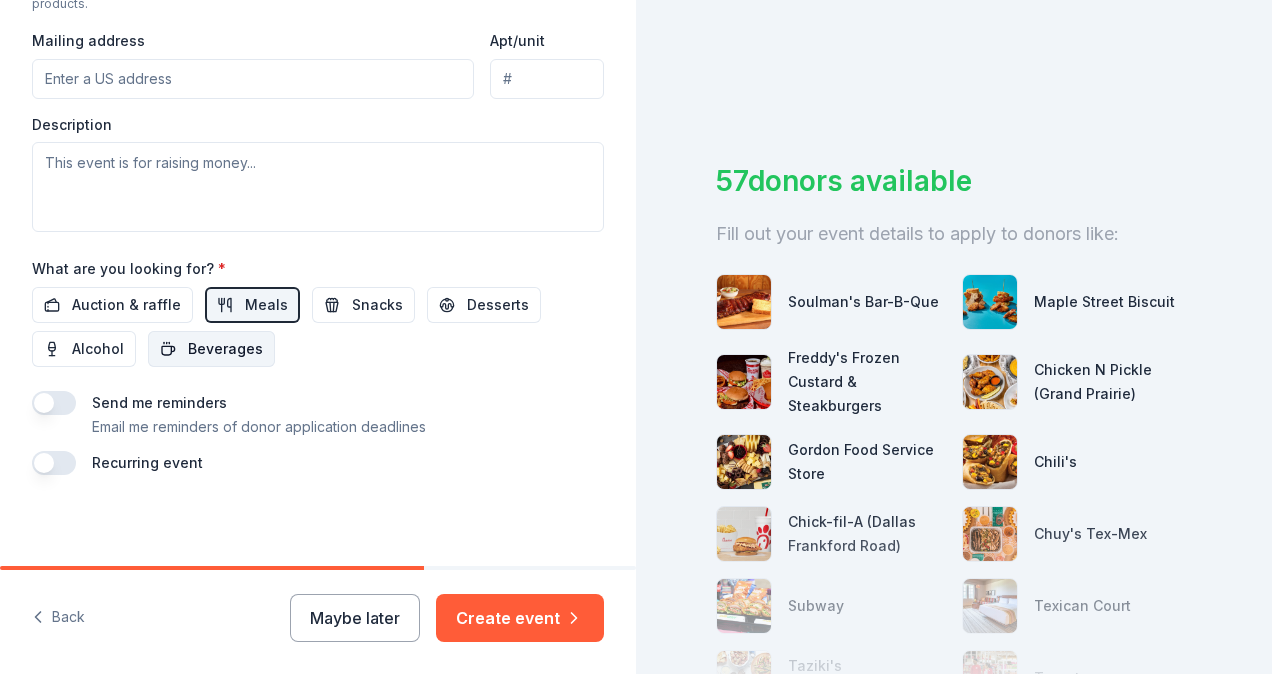 click on "Beverages" at bounding box center (225, 349) 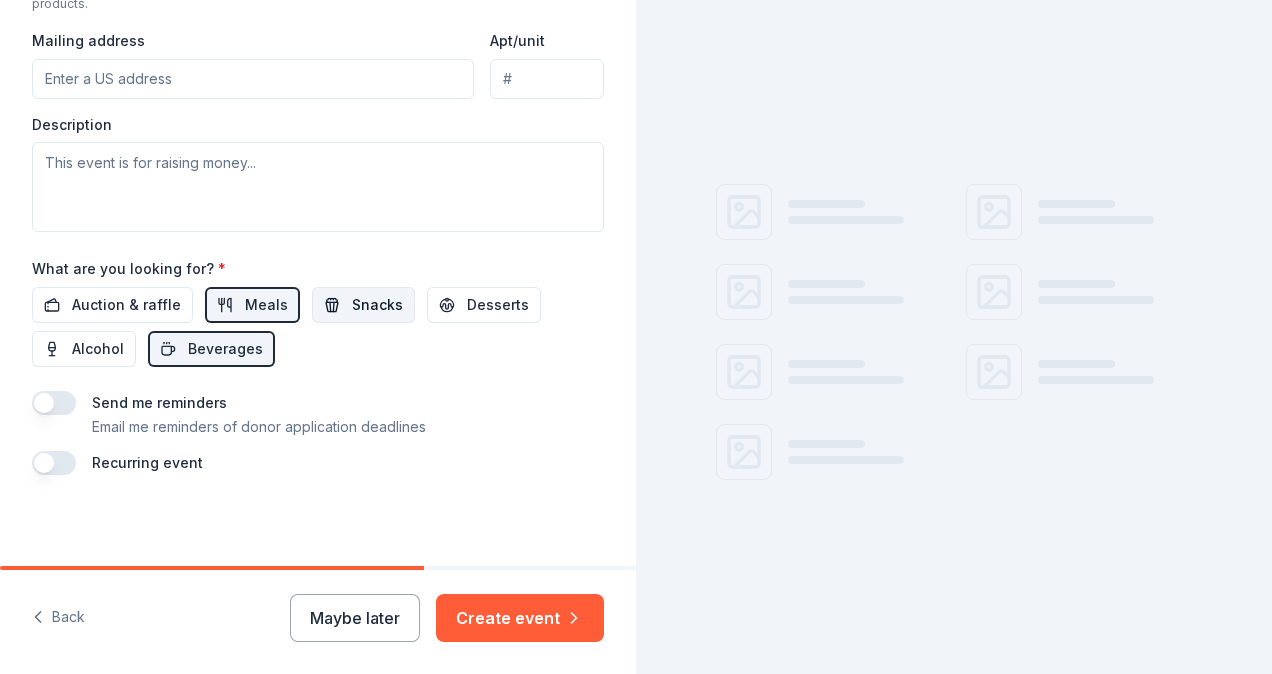 click on "Snacks" at bounding box center [377, 305] 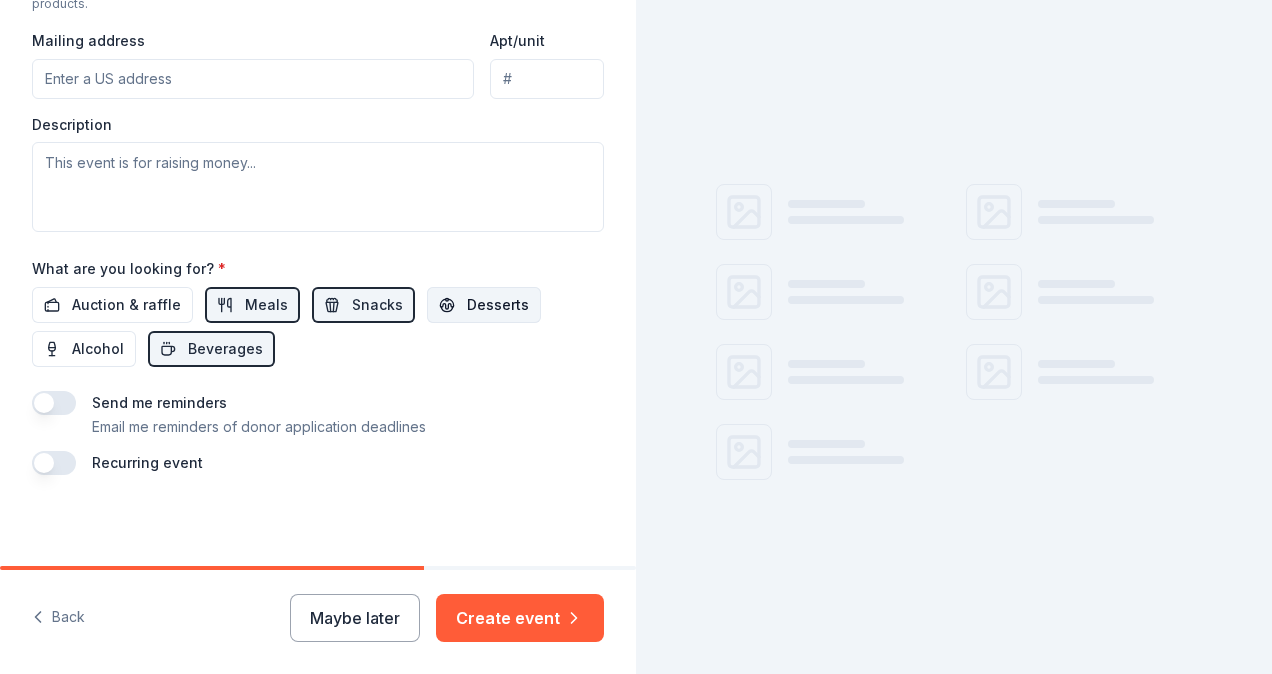 click on "Desserts" at bounding box center [498, 305] 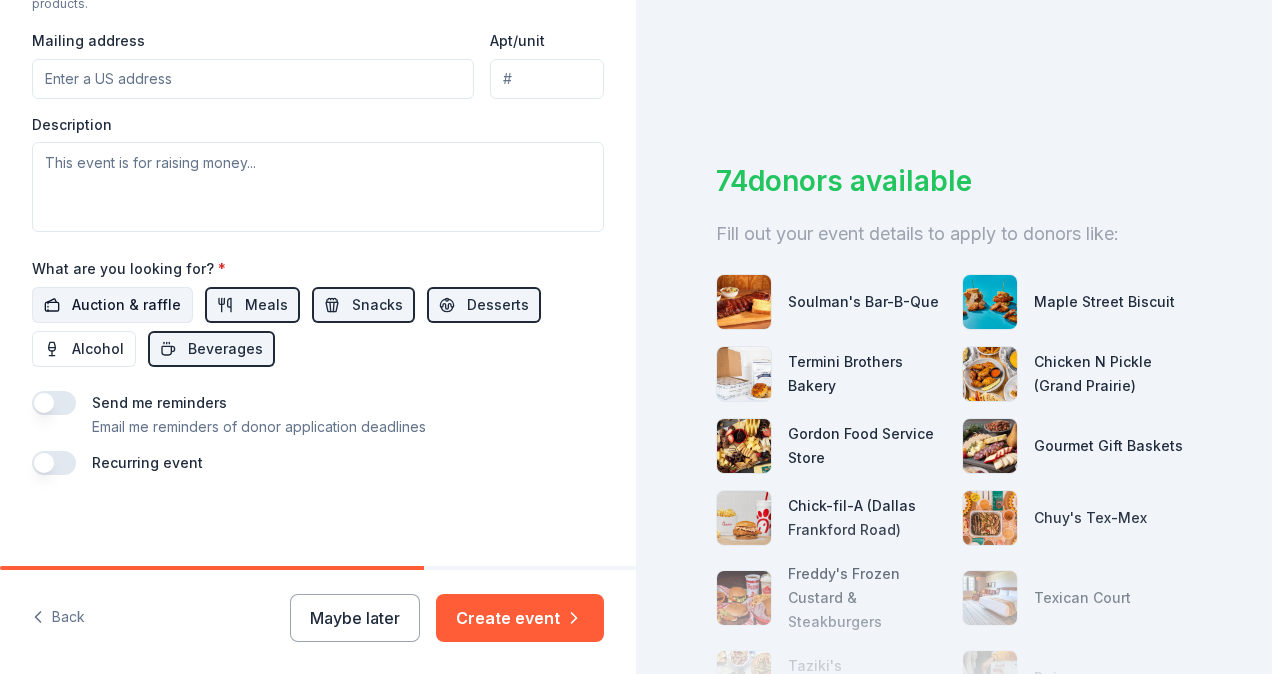 click on "Auction & raffle" at bounding box center (112, 305) 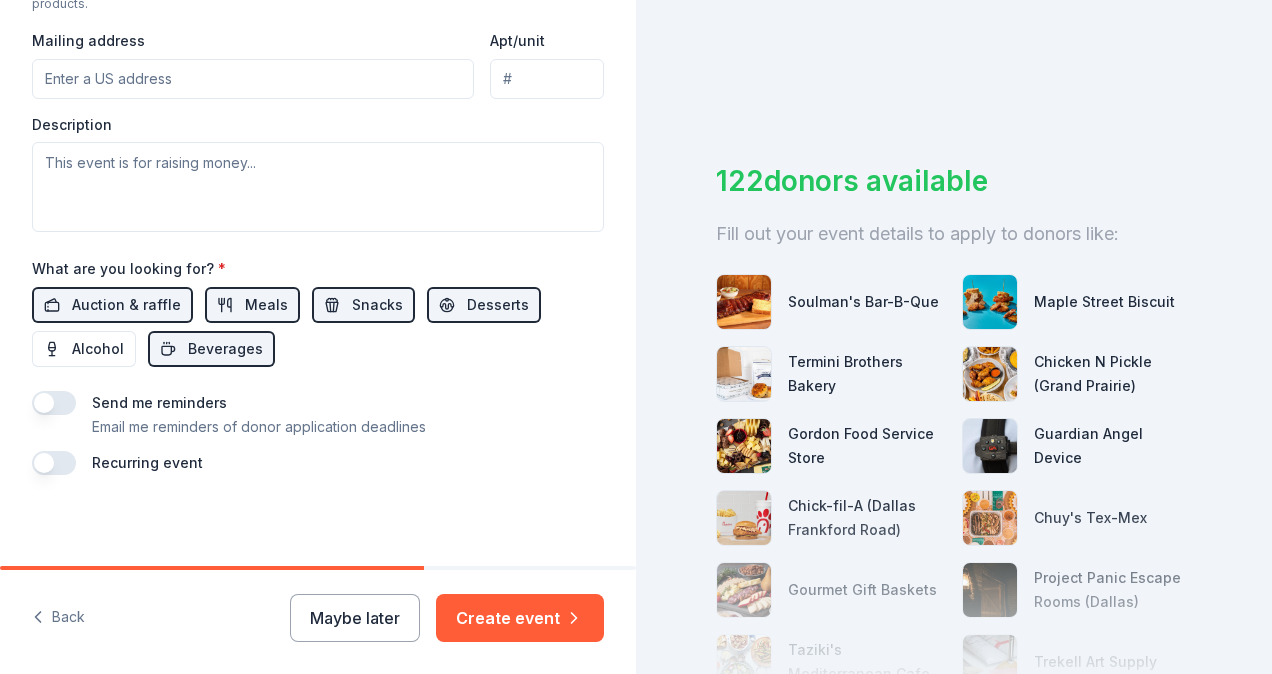 click on "Create event" at bounding box center [520, 618] 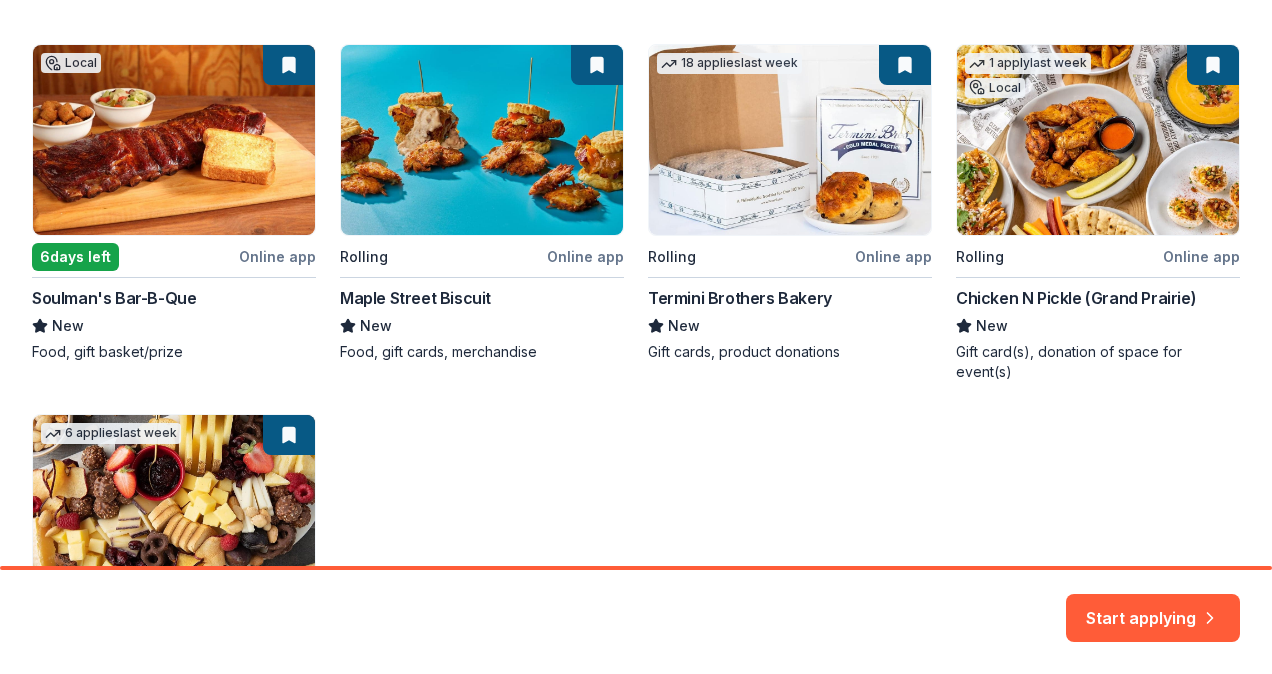 scroll, scrollTop: 124, scrollLeft: 0, axis: vertical 